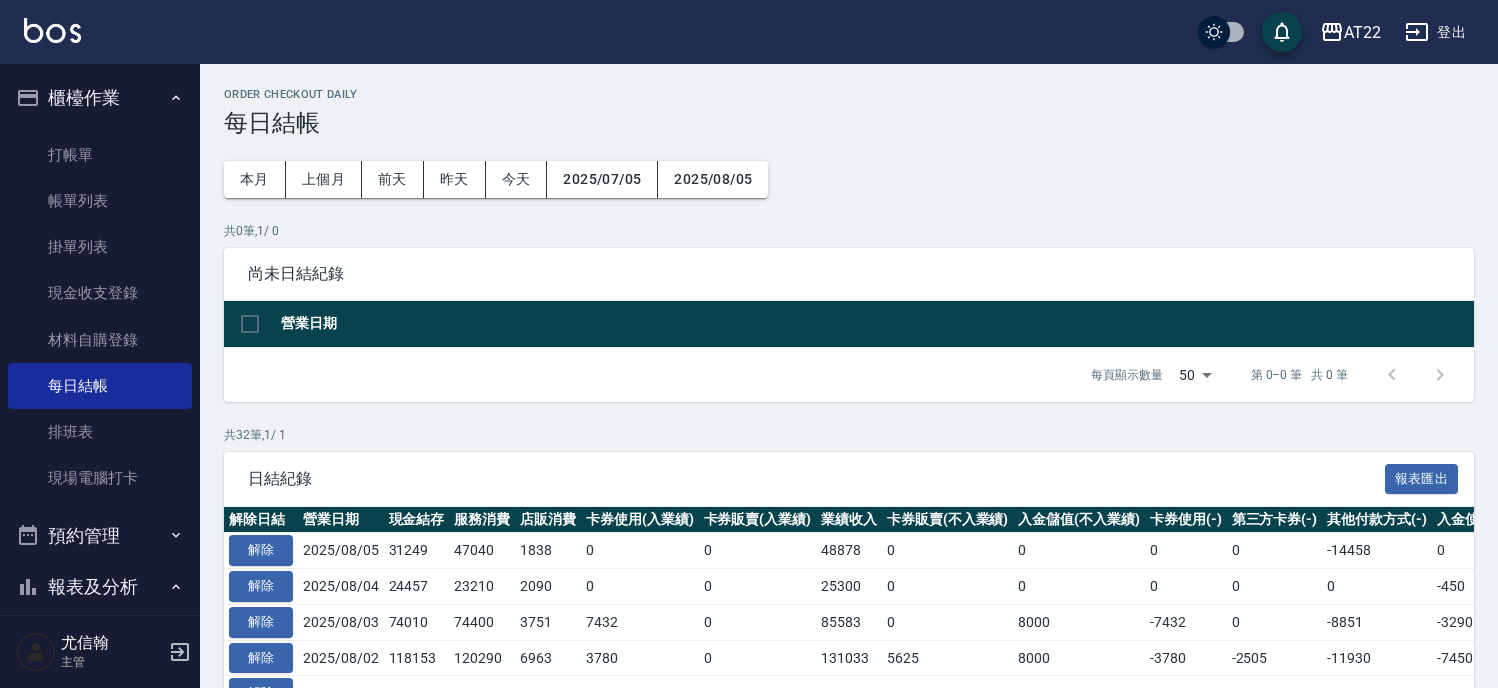 scroll, scrollTop: 0, scrollLeft: 0, axis: both 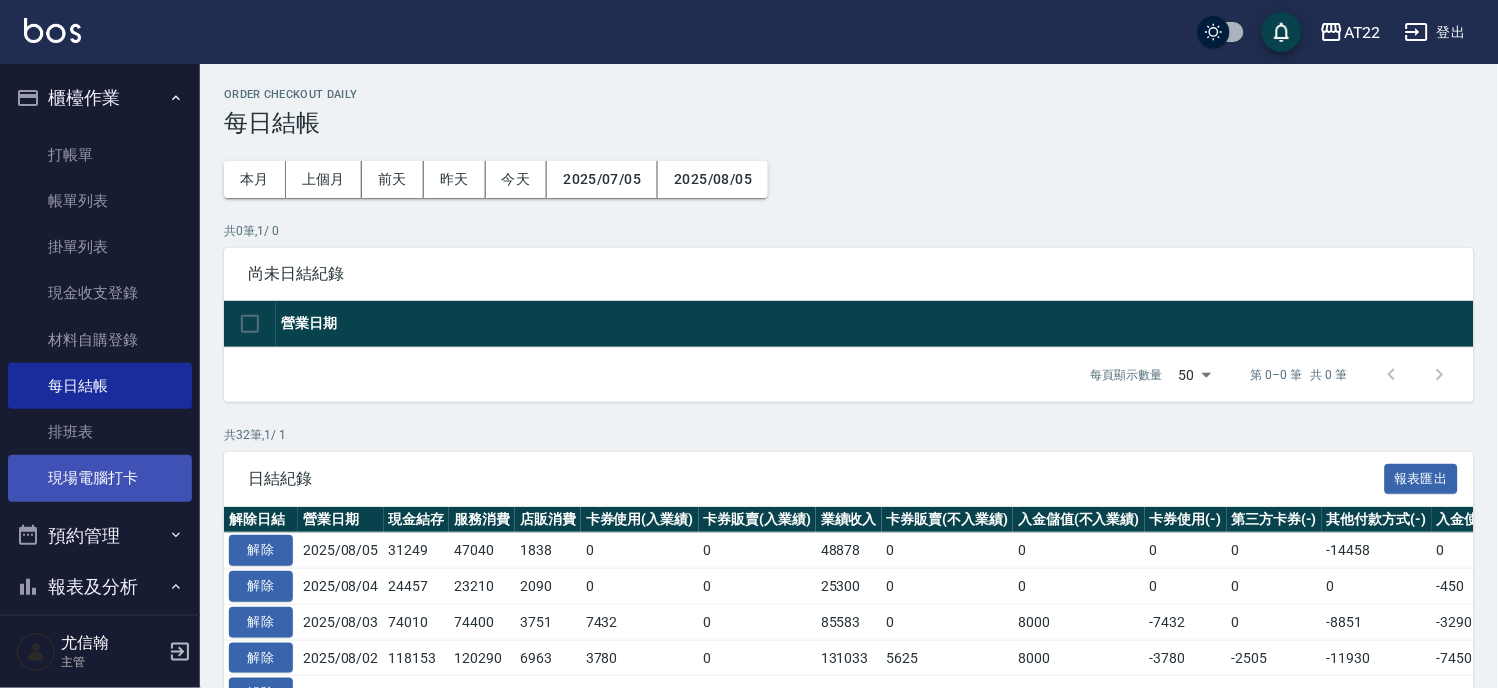 click on "現場電腦打卡" at bounding box center (100, 478) 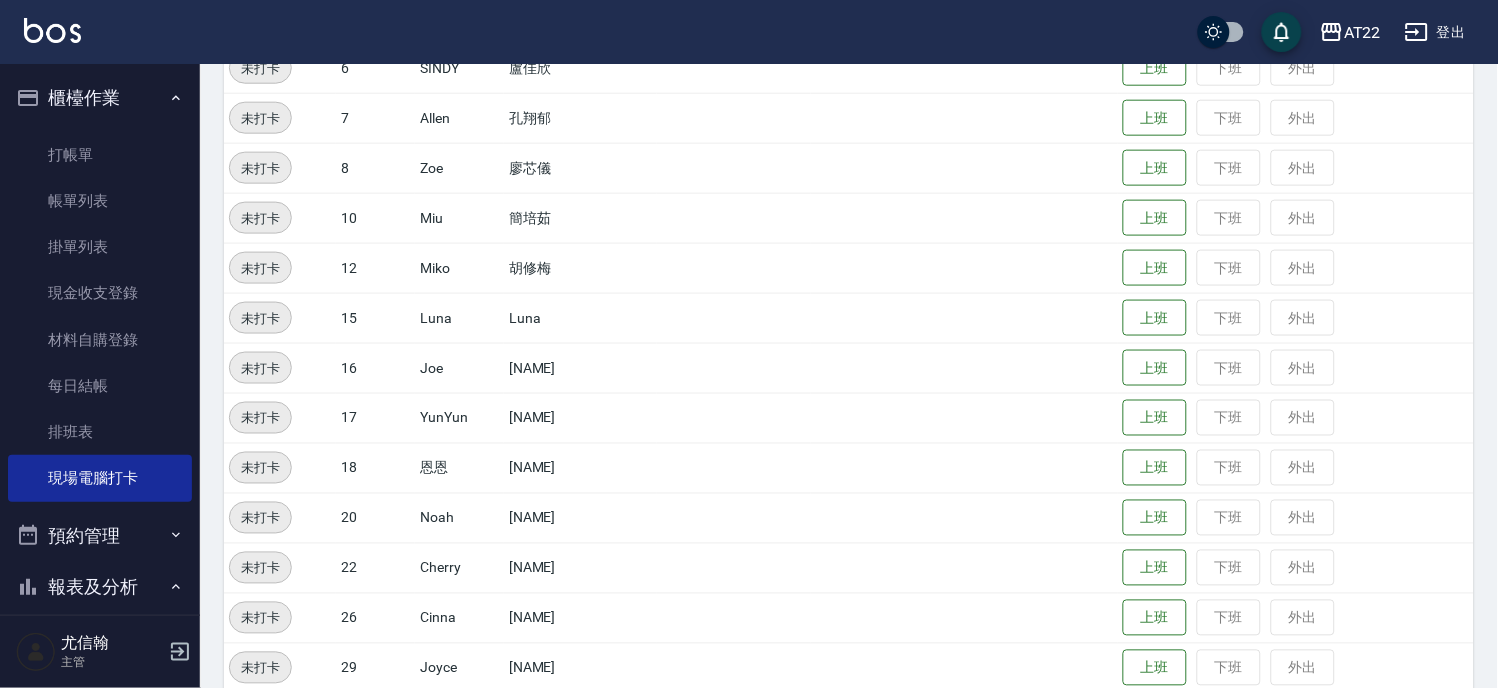 scroll, scrollTop: 425, scrollLeft: 0, axis: vertical 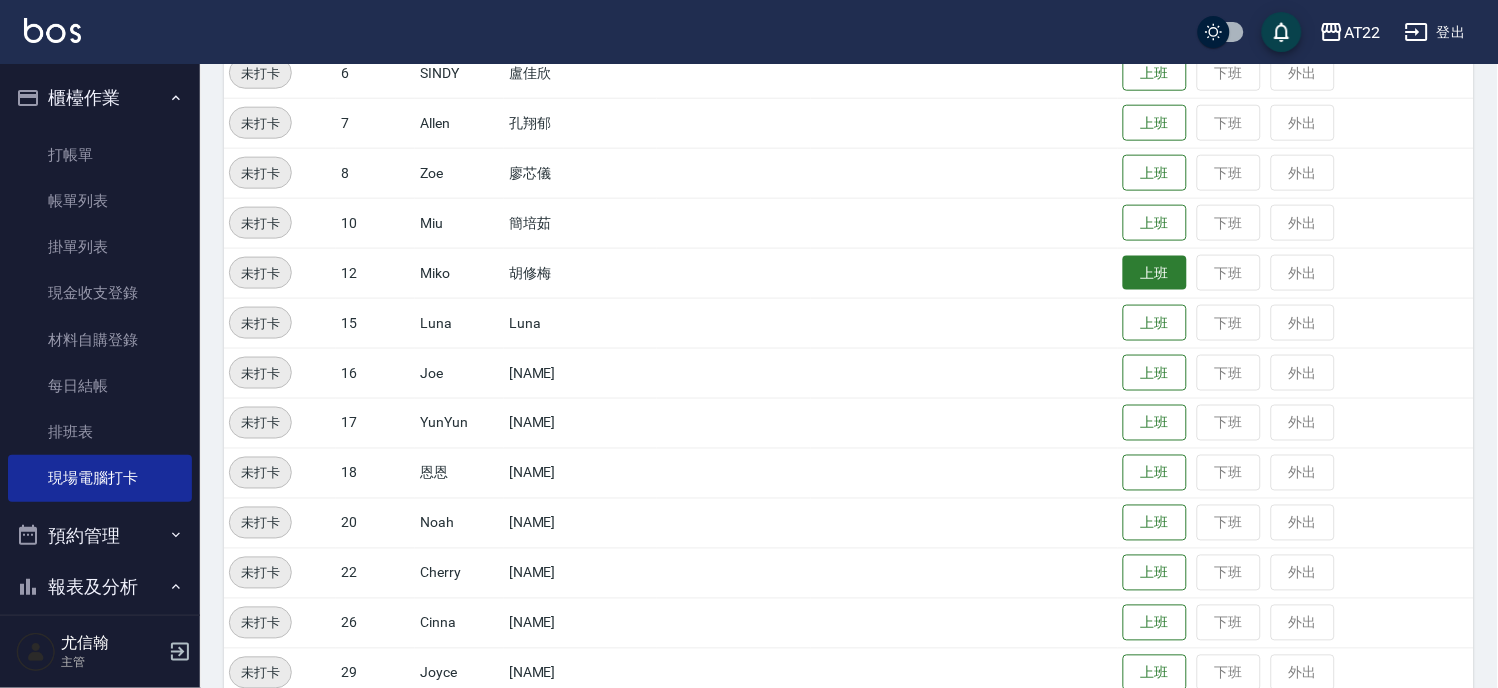 click on "上班" at bounding box center (1155, 273) 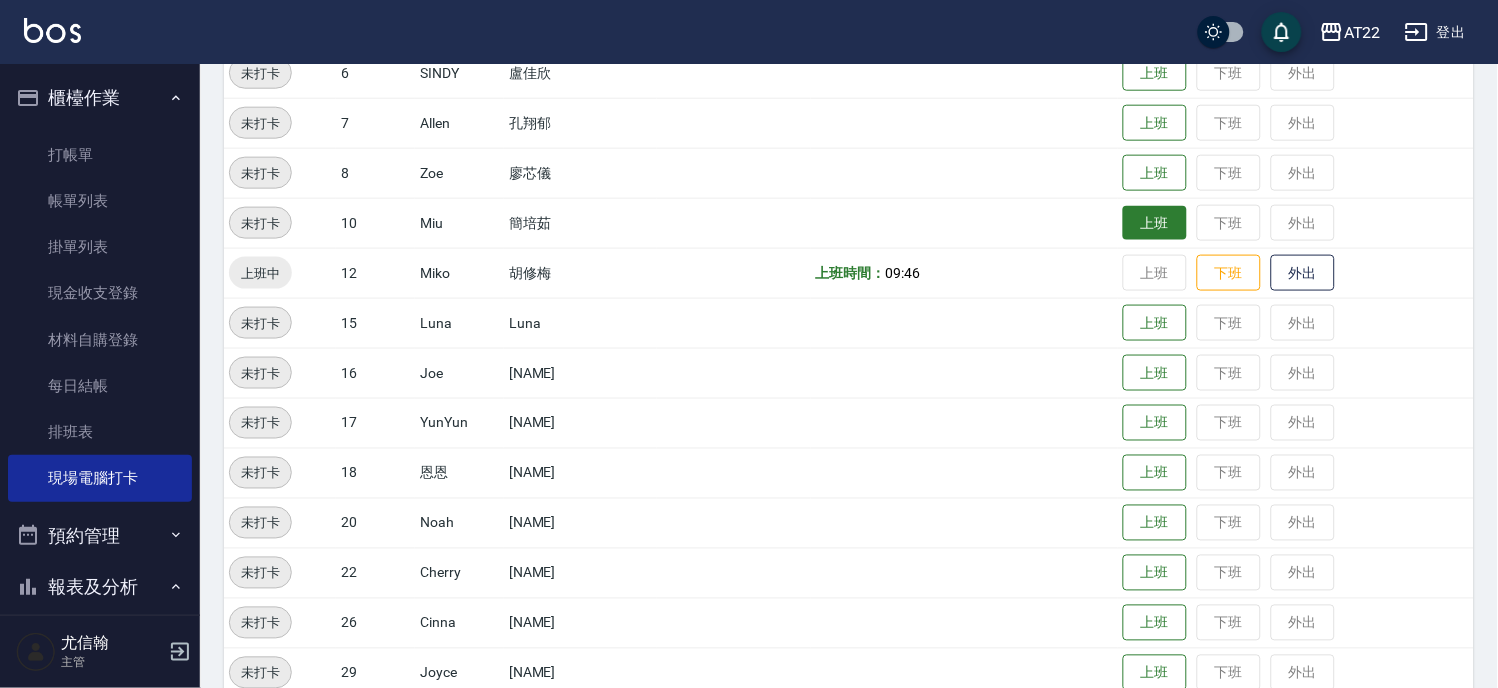 click on "上班" at bounding box center (1155, 223) 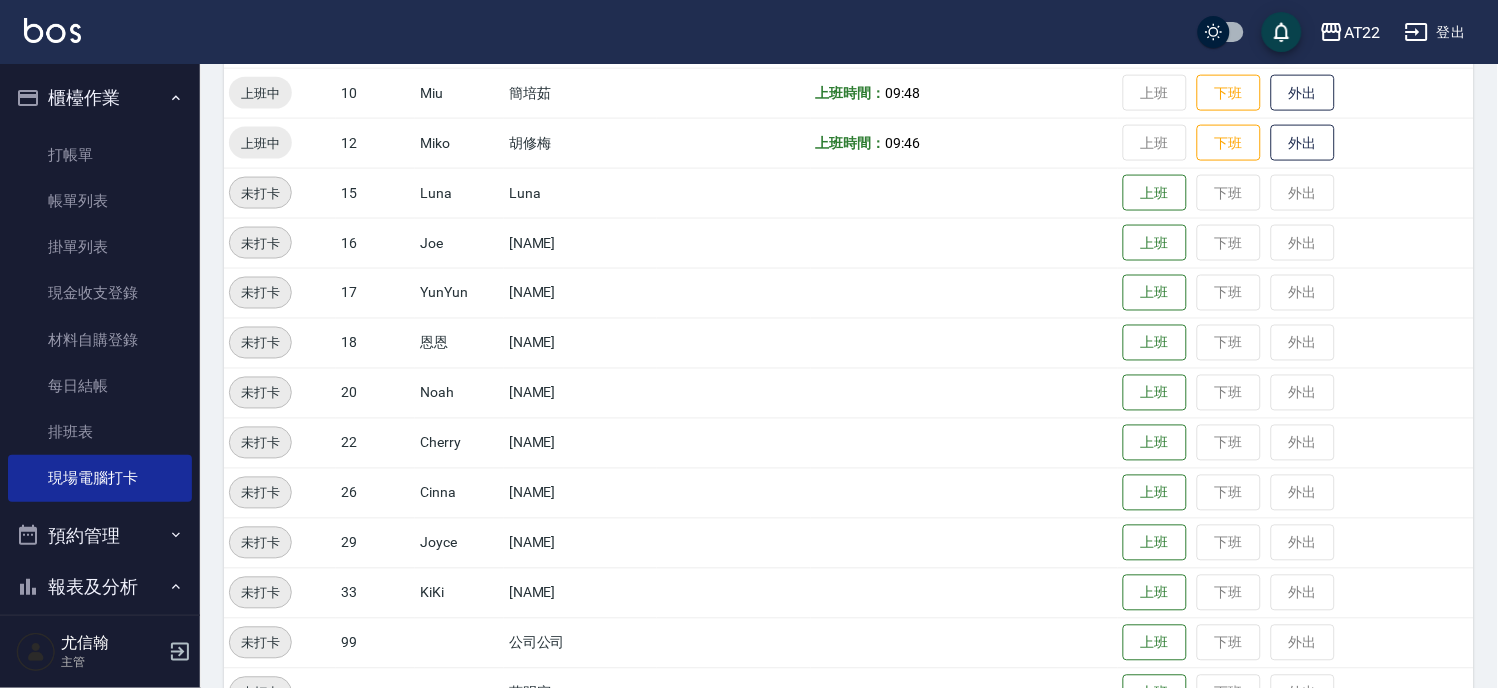 scroll, scrollTop: 578, scrollLeft: 0, axis: vertical 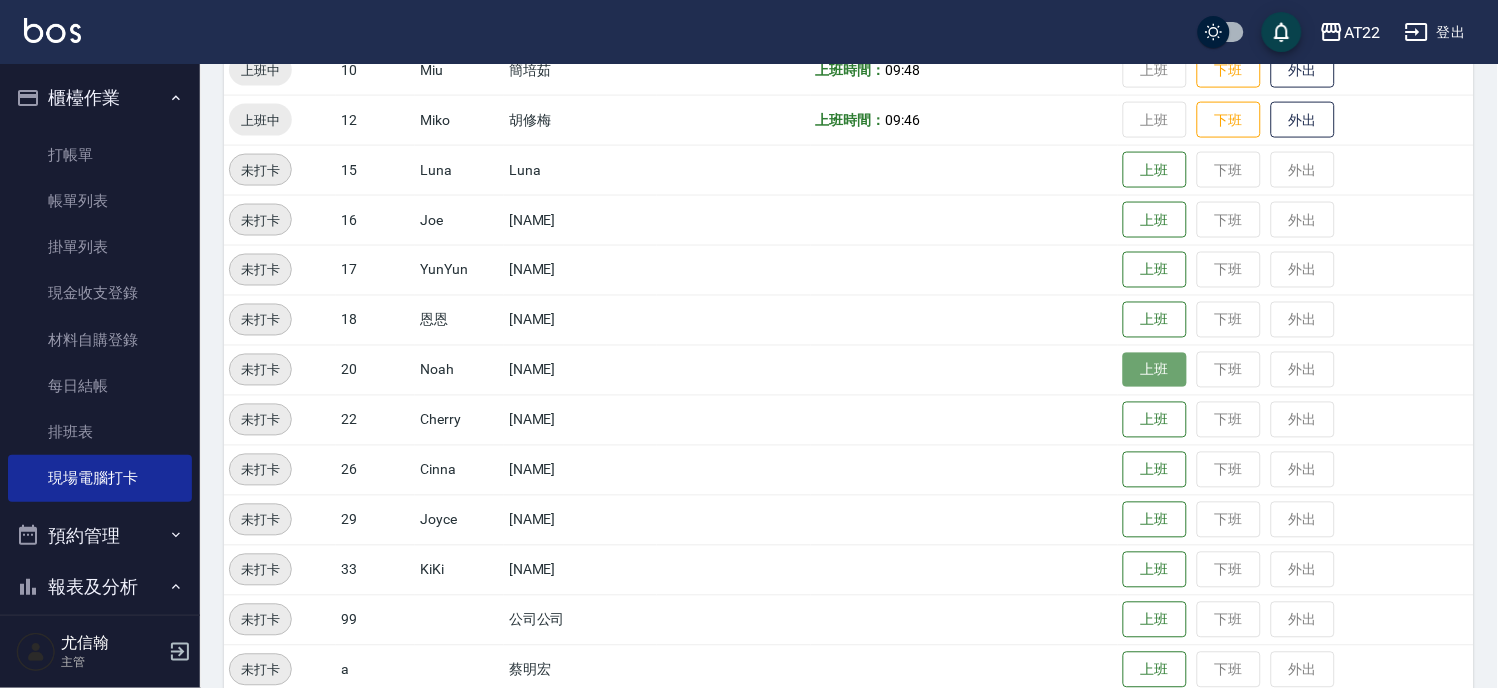 click on "上班" at bounding box center (1155, 370) 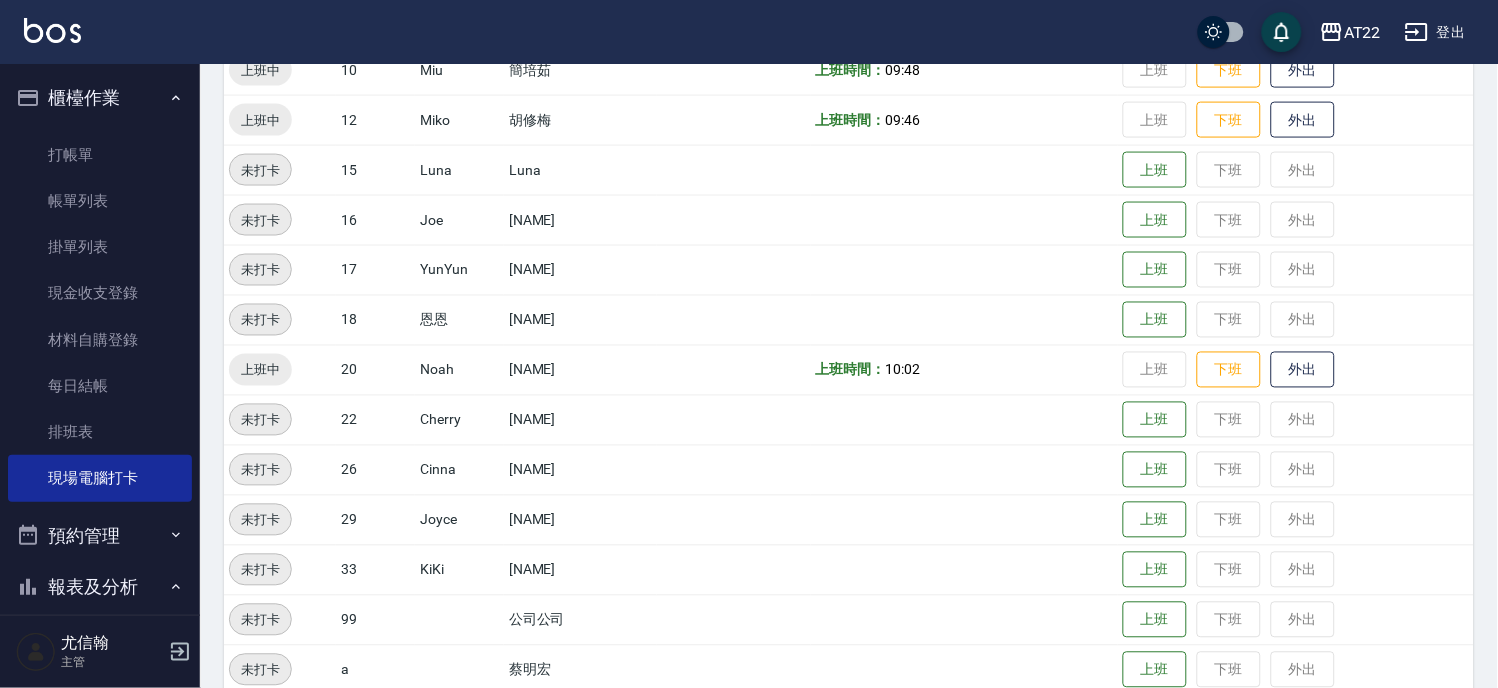 click on "上班 下班 外出" at bounding box center (1296, 570) 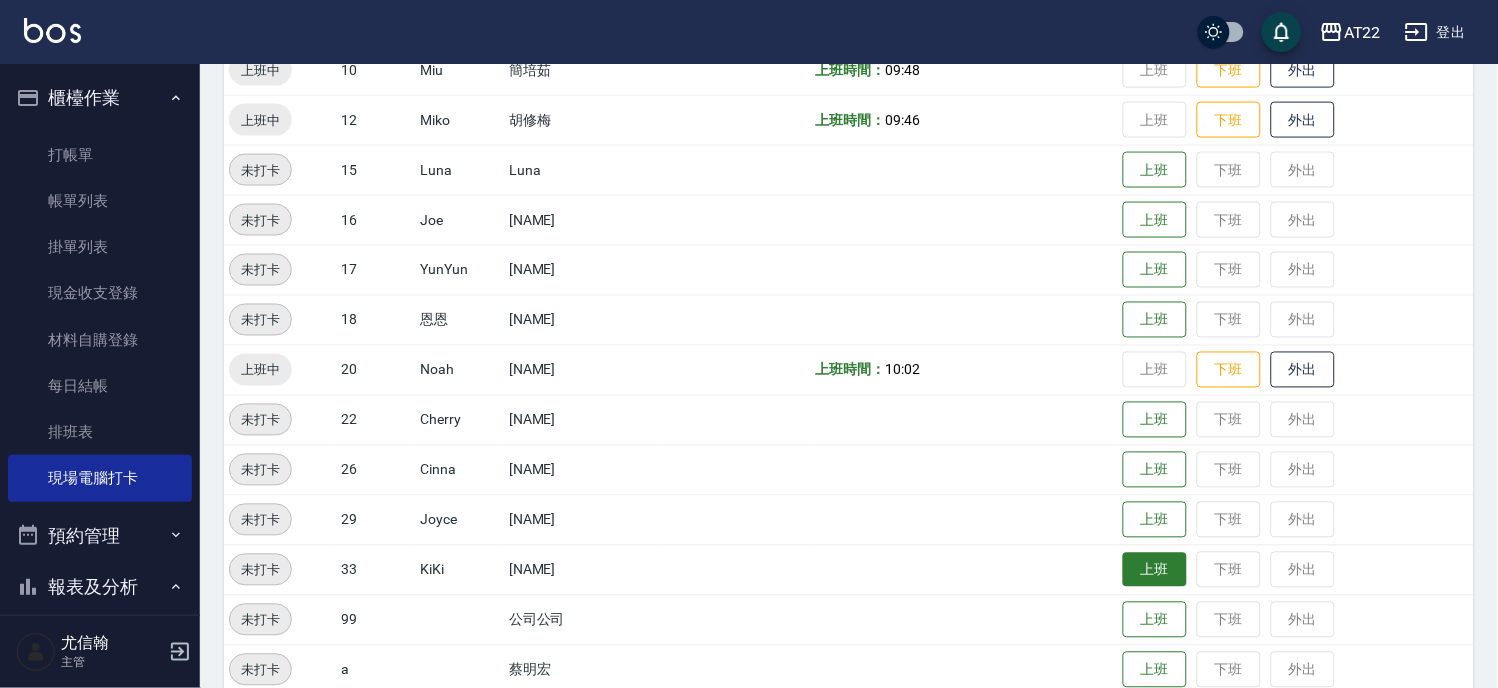 click on "上班" at bounding box center (1155, 570) 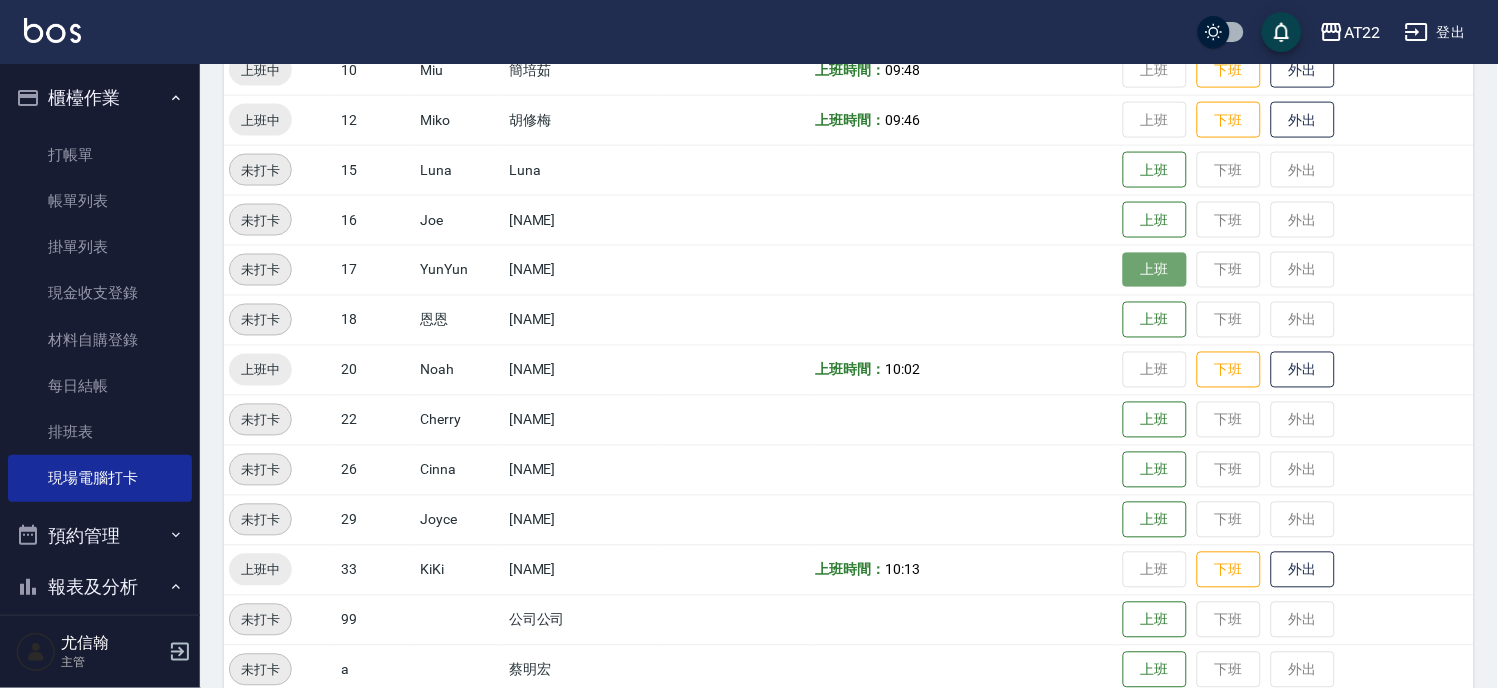 click on "上班" at bounding box center [1155, 270] 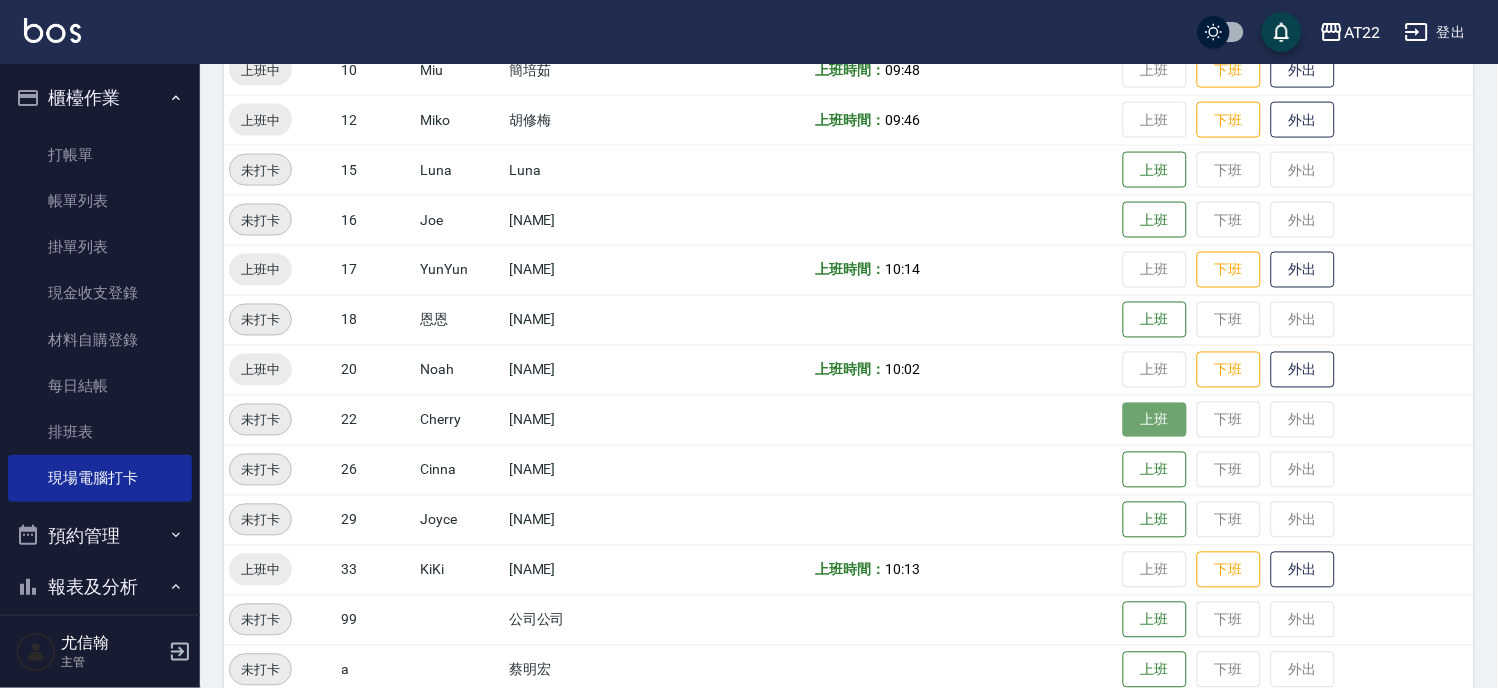 click on "上班" at bounding box center [1155, 420] 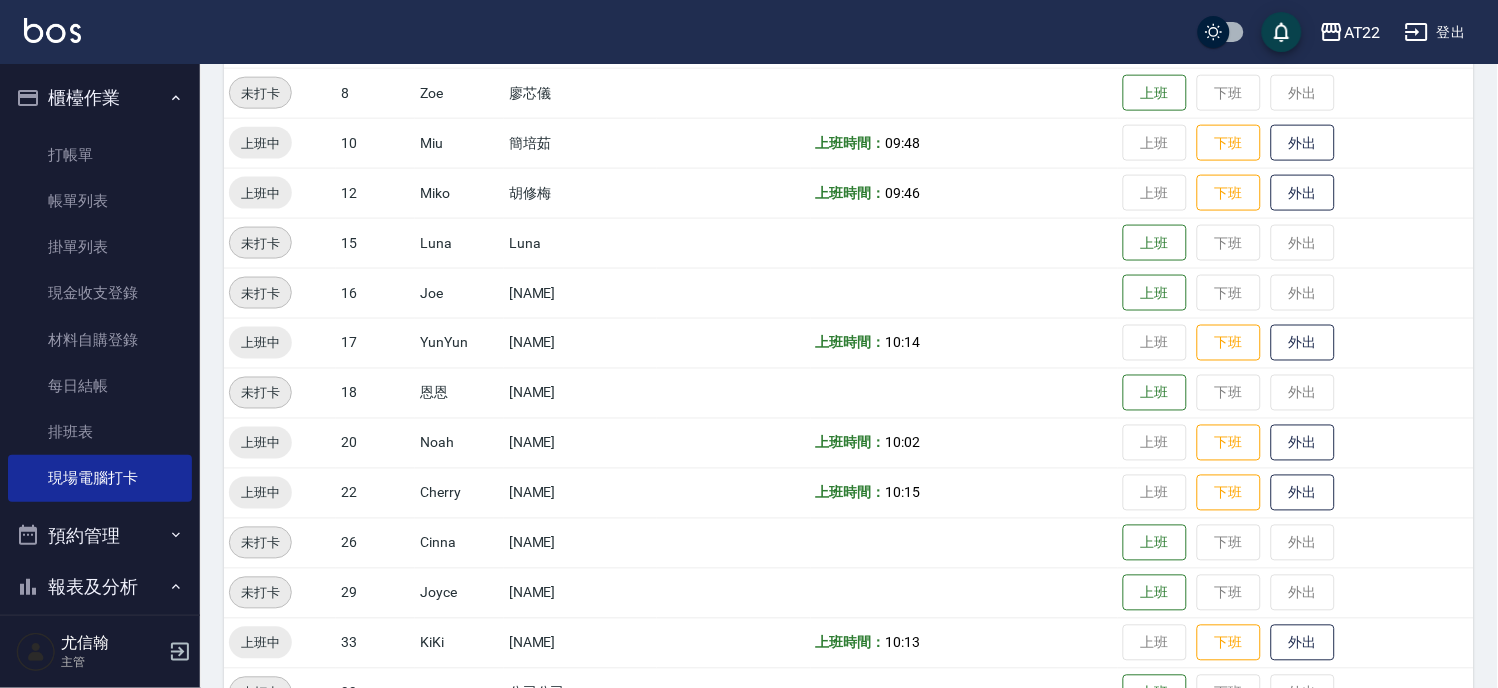 scroll, scrollTop: 467, scrollLeft: 0, axis: vertical 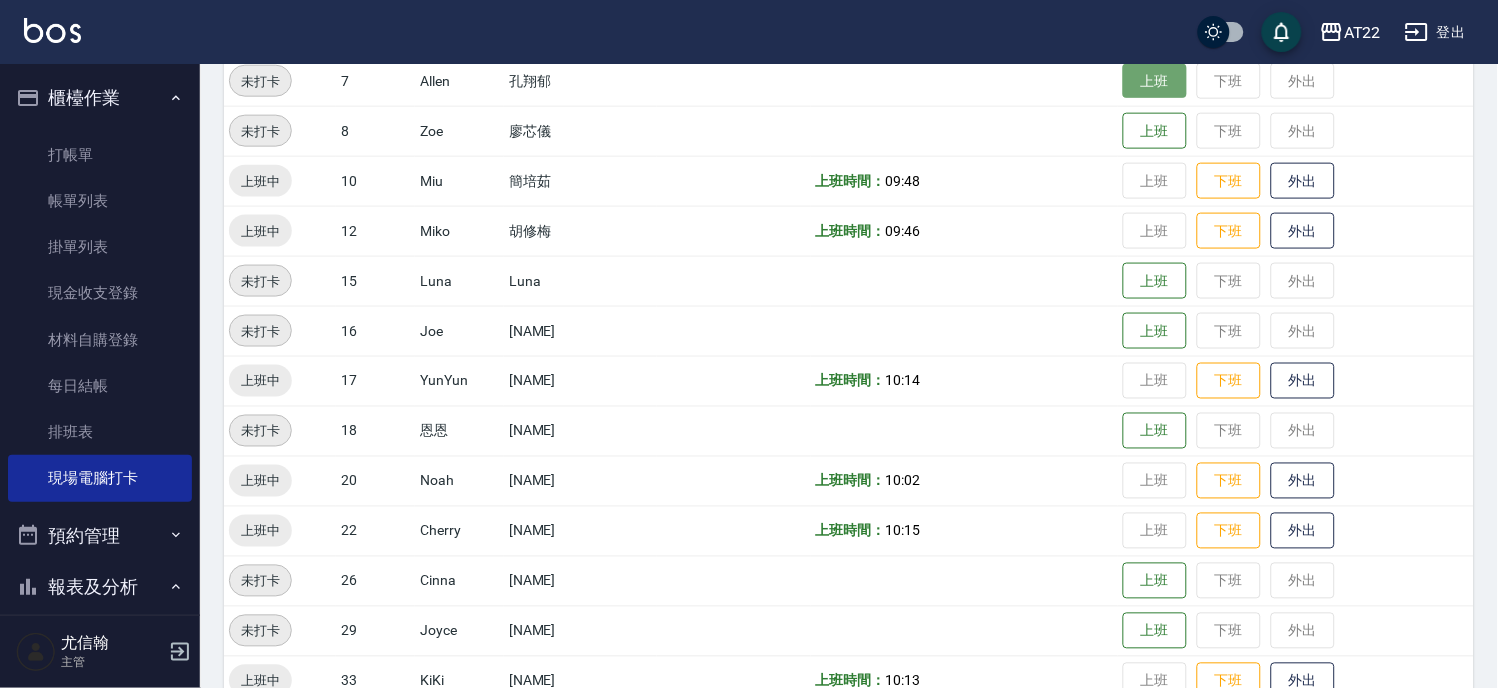 click on "上班" at bounding box center (1155, 81) 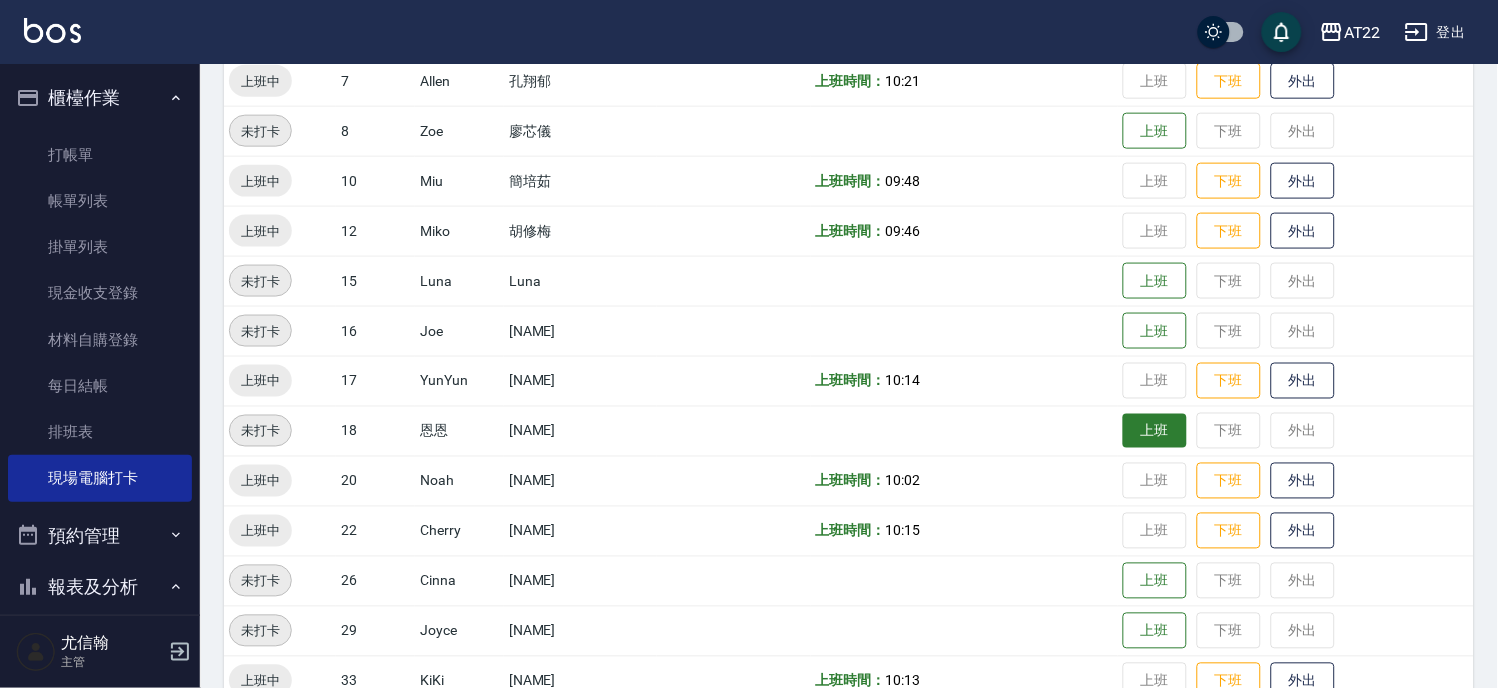click on "上班" at bounding box center [1155, 431] 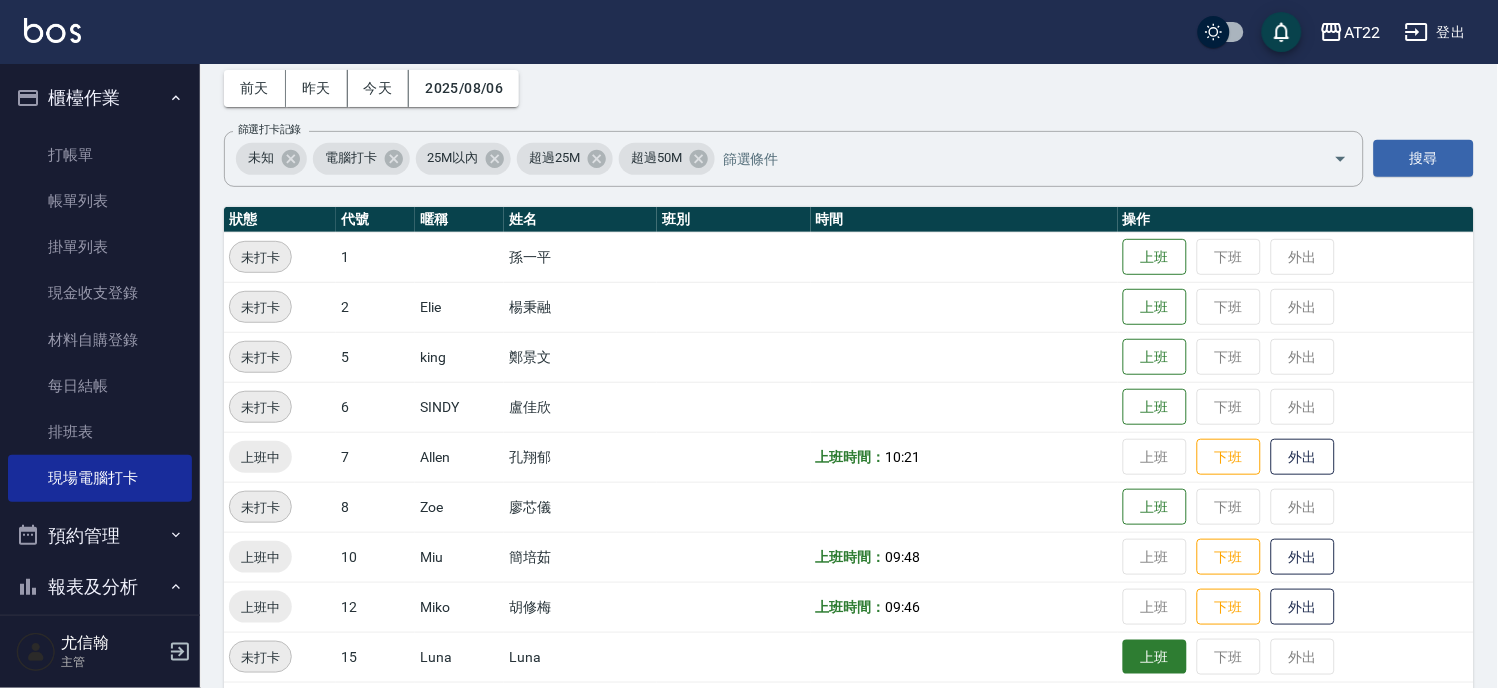 scroll, scrollTop: 0, scrollLeft: 0, axis: both 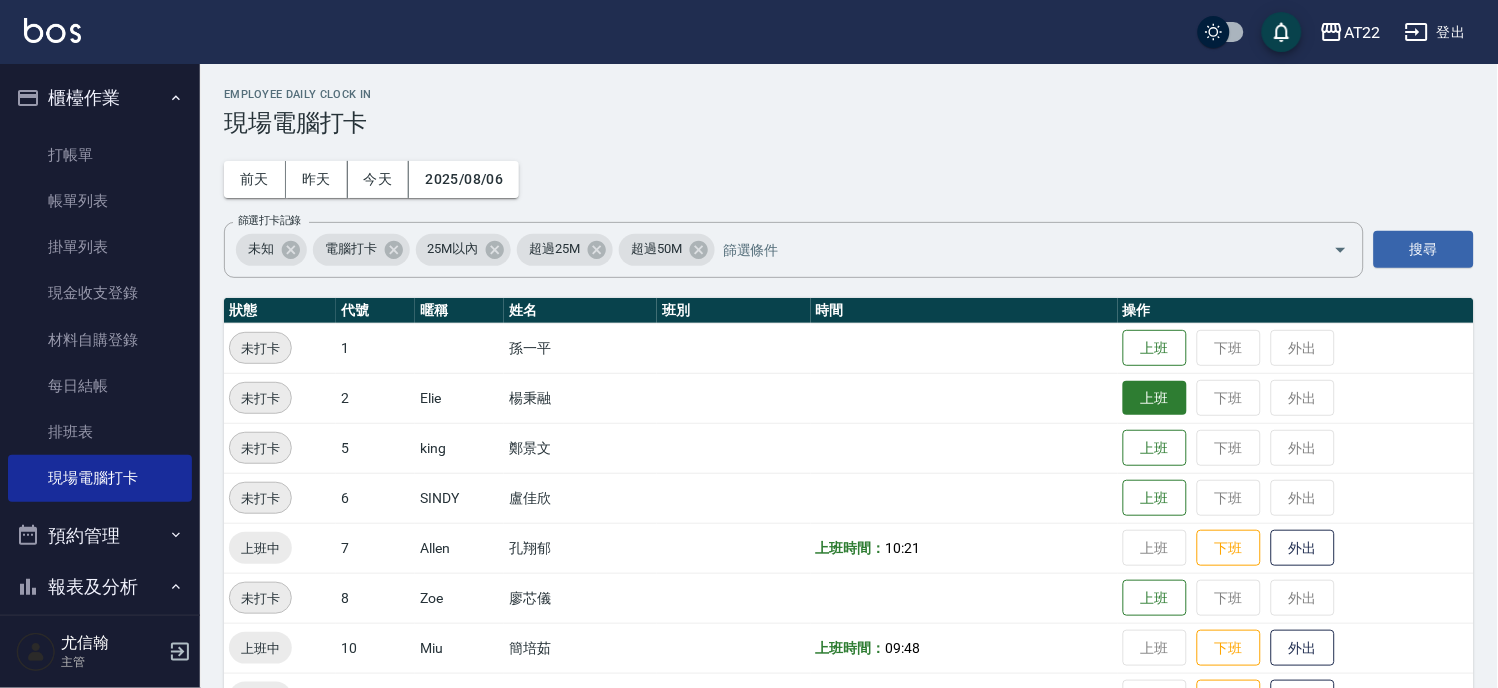 click on "上班" at bounding box center [1155, 398] 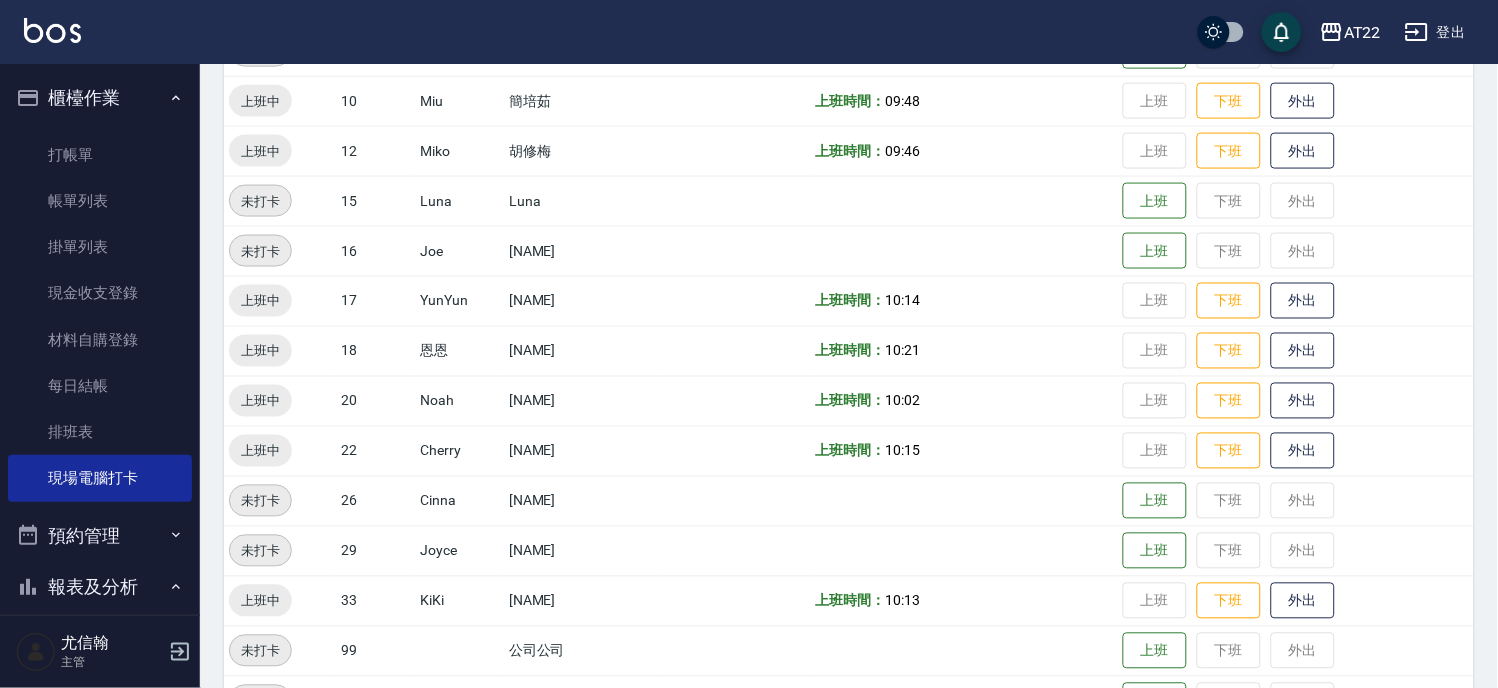 scroll, scrollTop: 425, scrollLeft: 0, axis: vertical 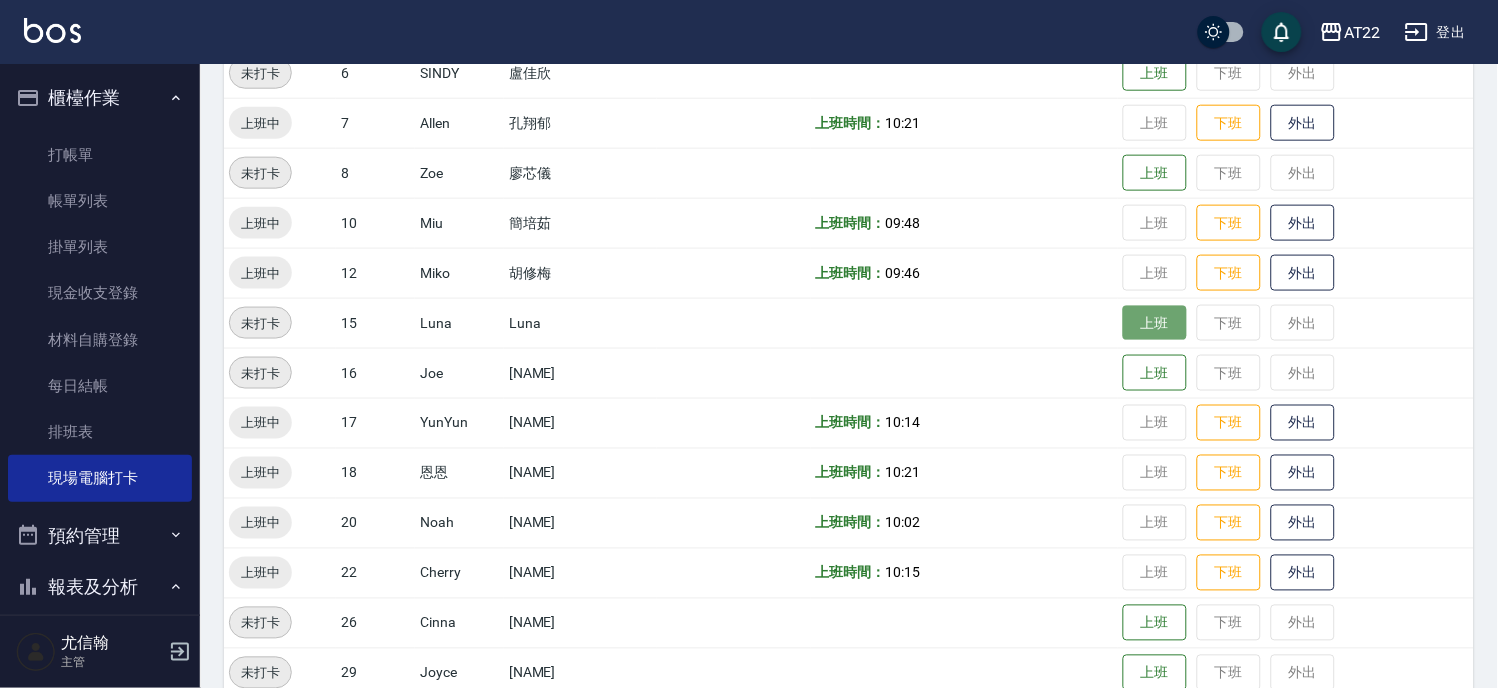 click on "上班" at bounding box center [1155, 323] 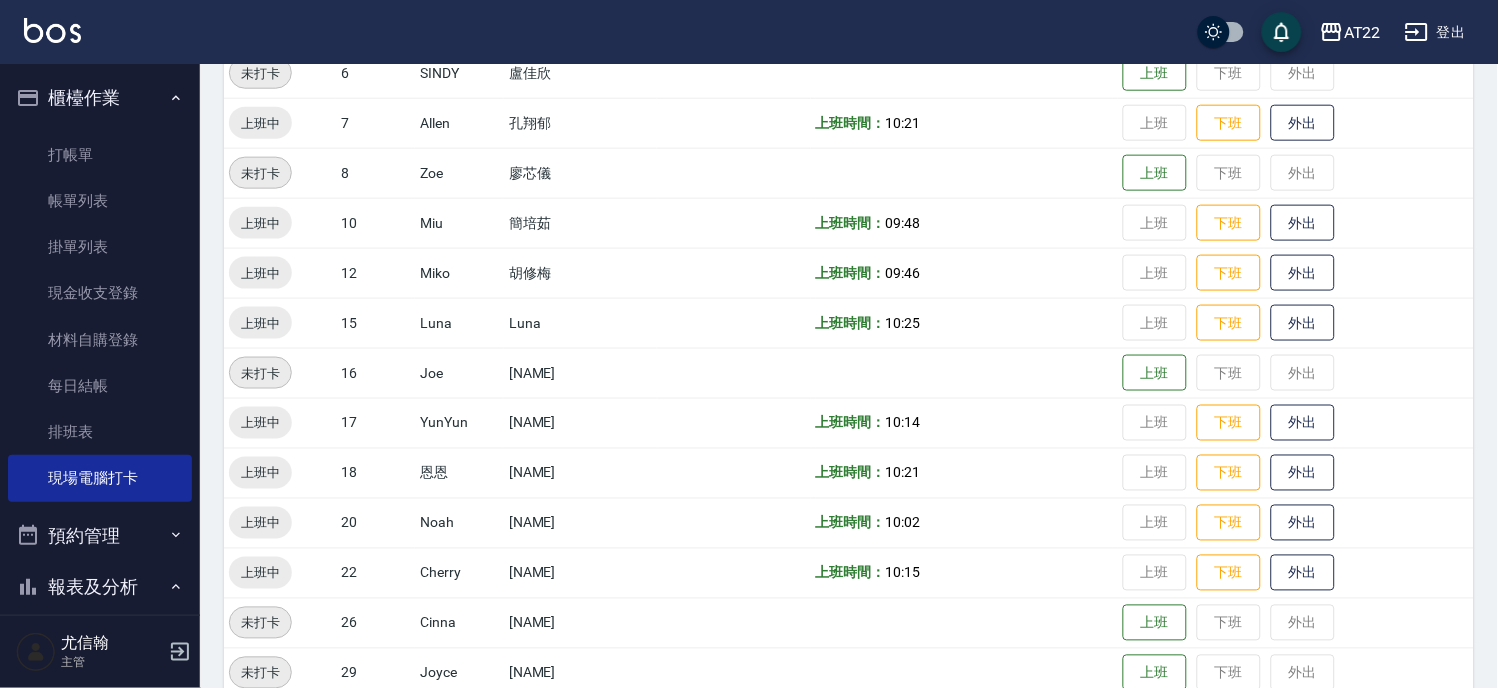 scroll, scrollTop: 0, scrollLeft: 0, axis: both 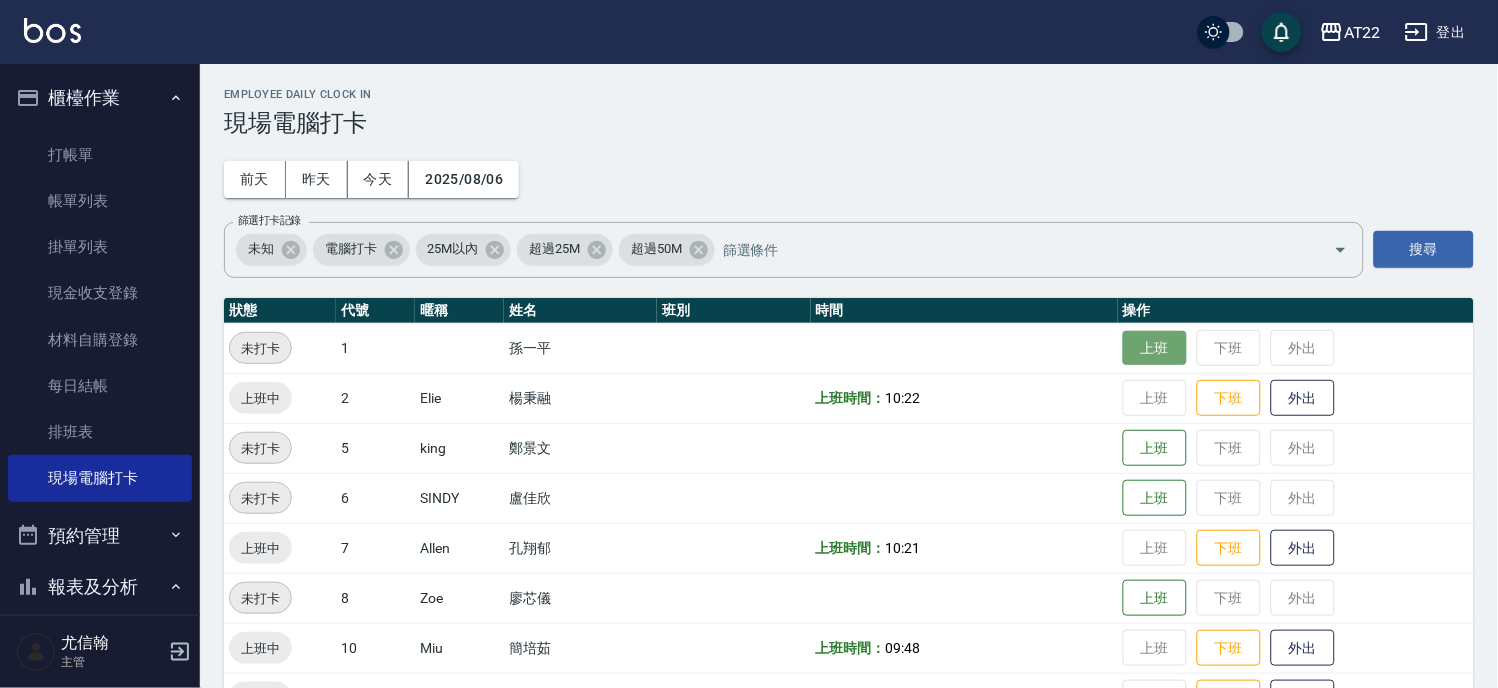 click on "上班" at bounding box center (1155, 348) 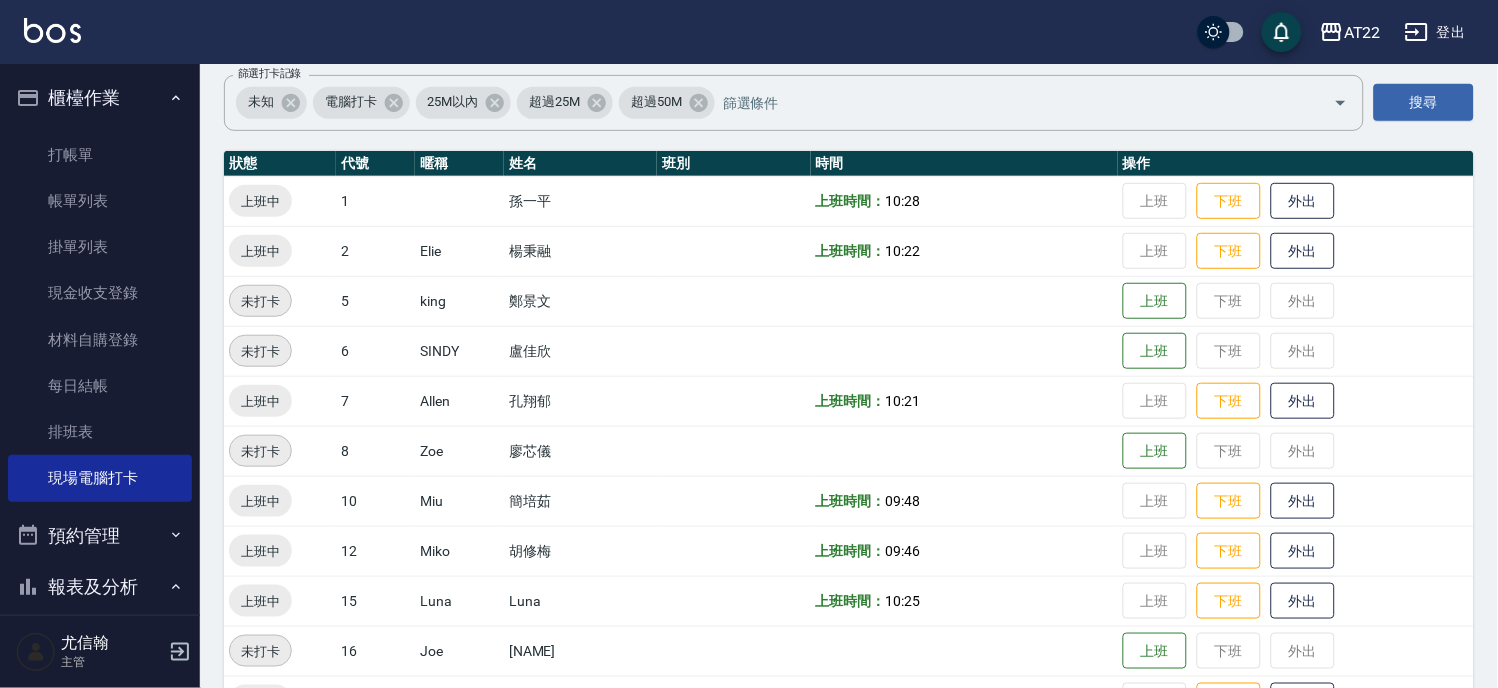 scroll, scrollTop: 222, scrollLeft: 0, axis: vertical 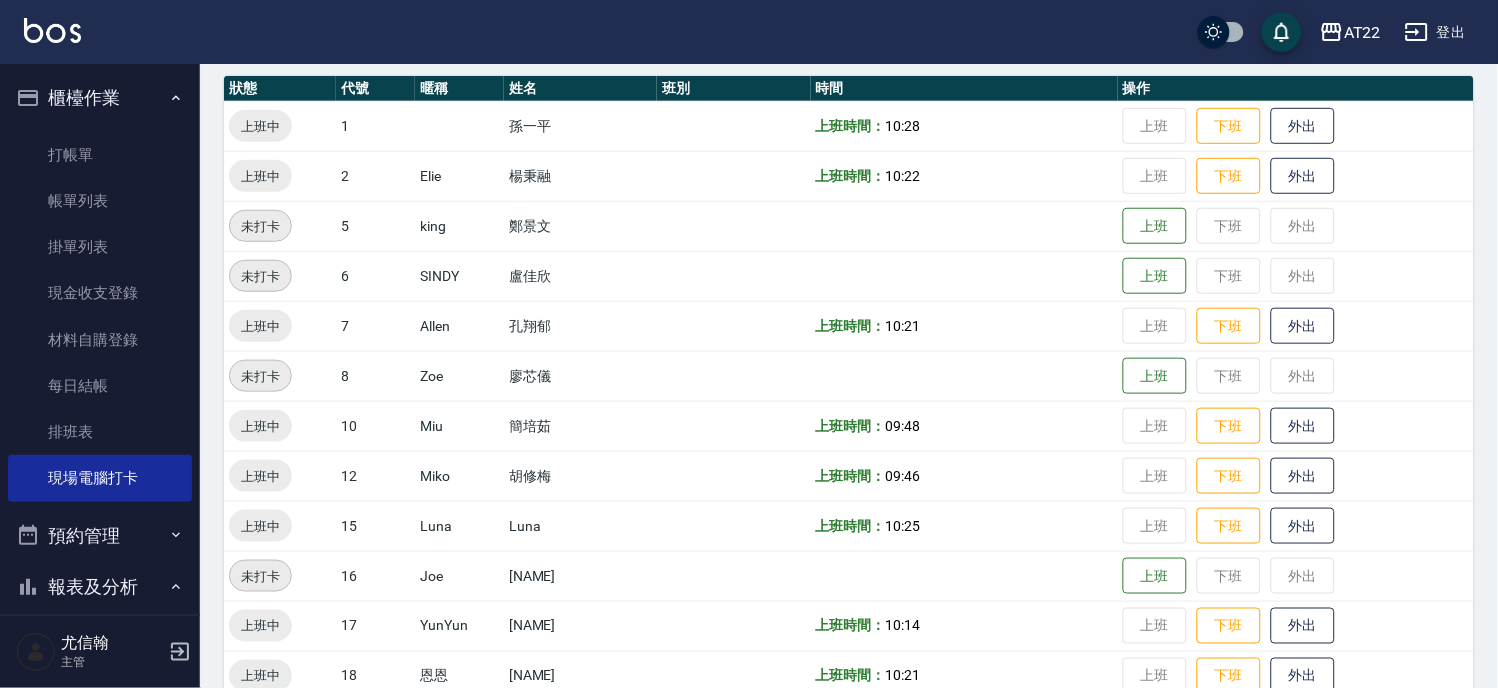 click on "櫃檯作業" at bounding box center [100, 98] 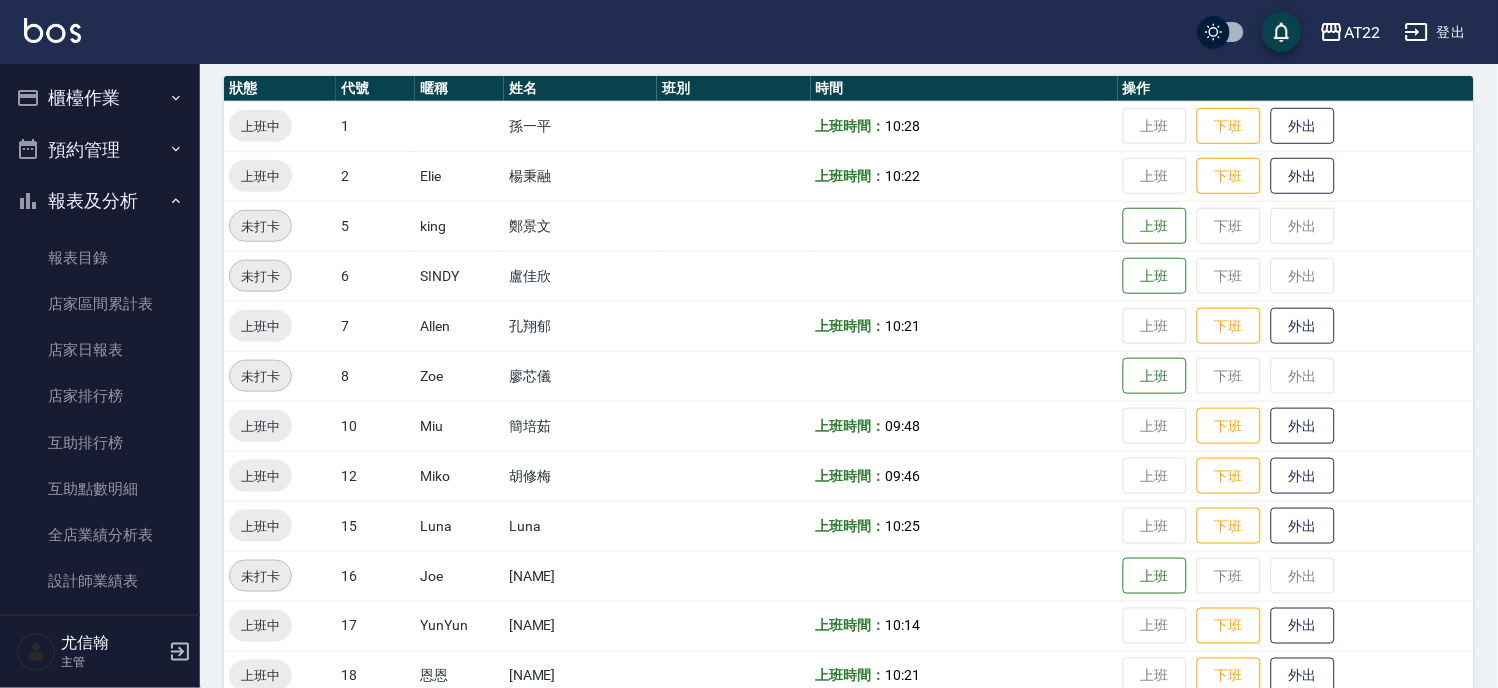 click on "報表及分析" at bounding box center [100, 201] 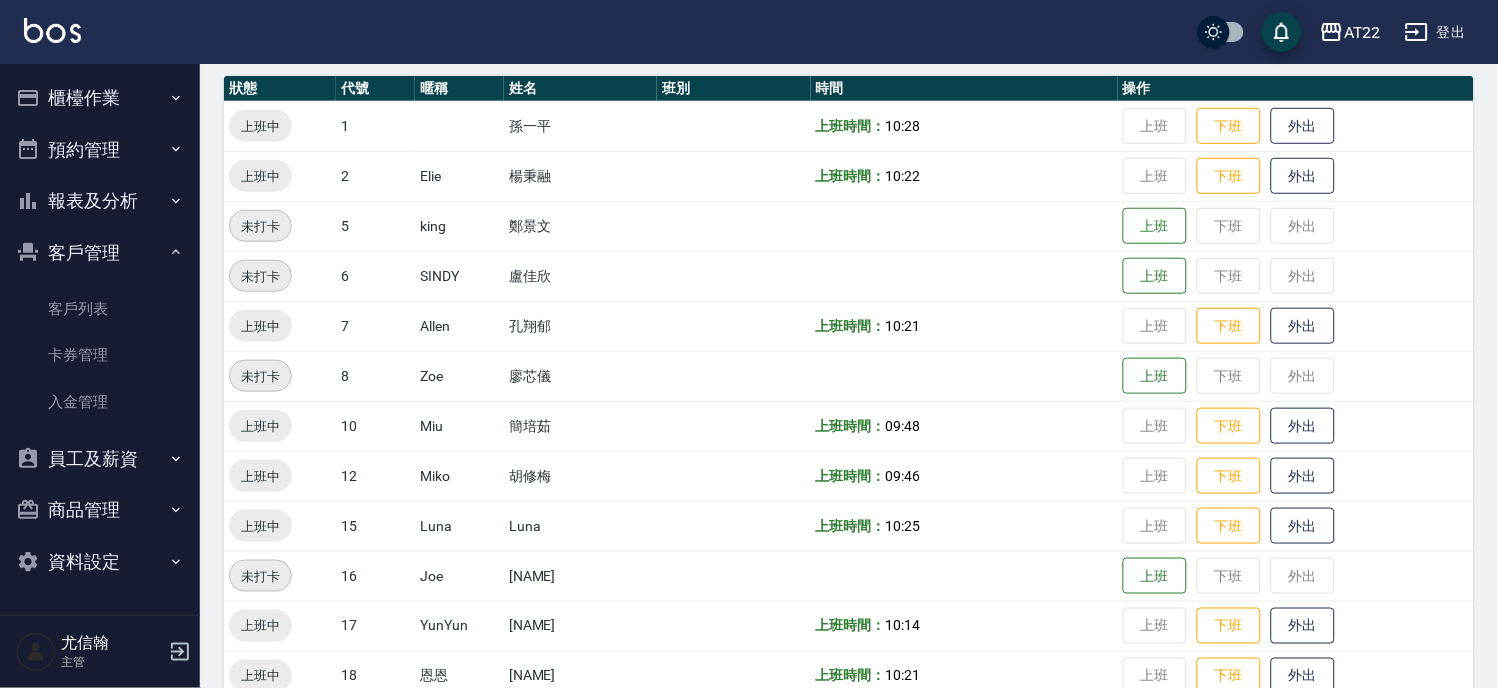 scroll, scrollTop: 0, scrollLeft: 0, axis: both 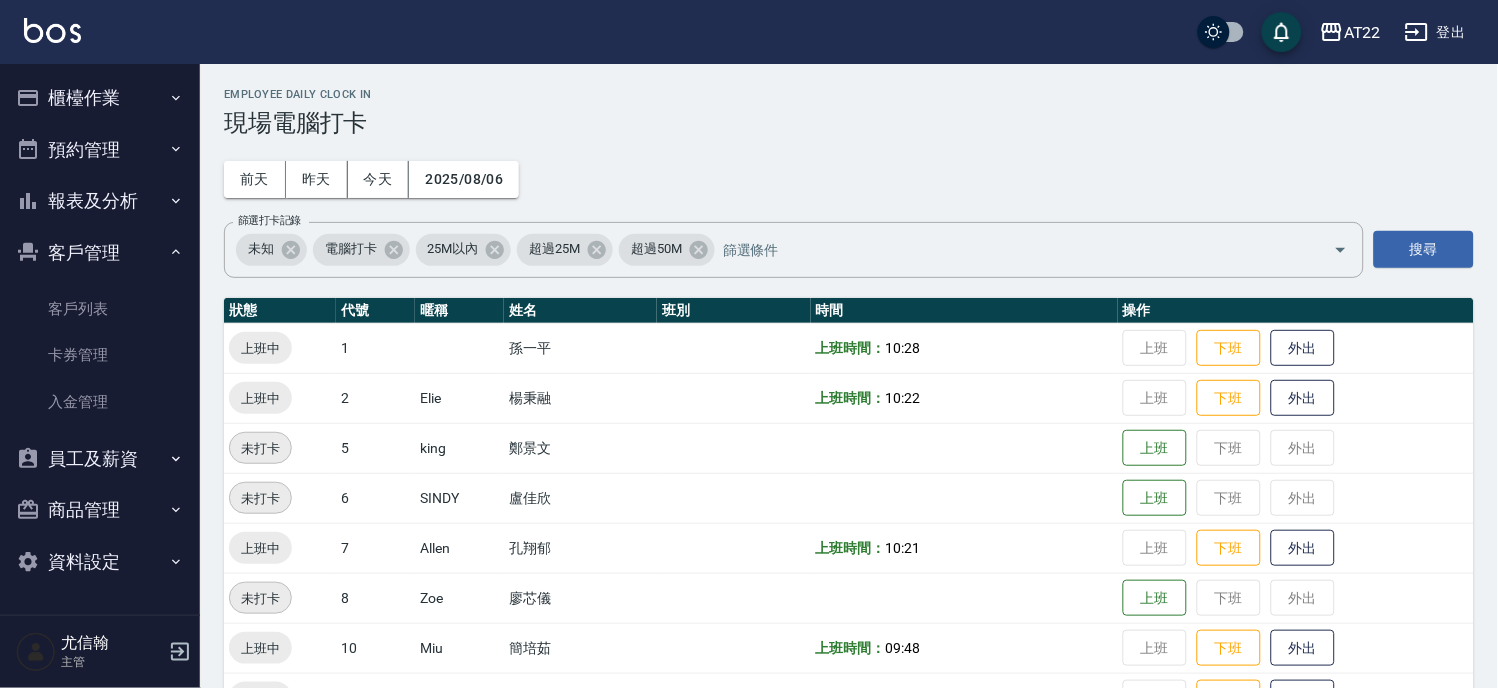 click on "客戶管理" at bounding box center [100, 253] 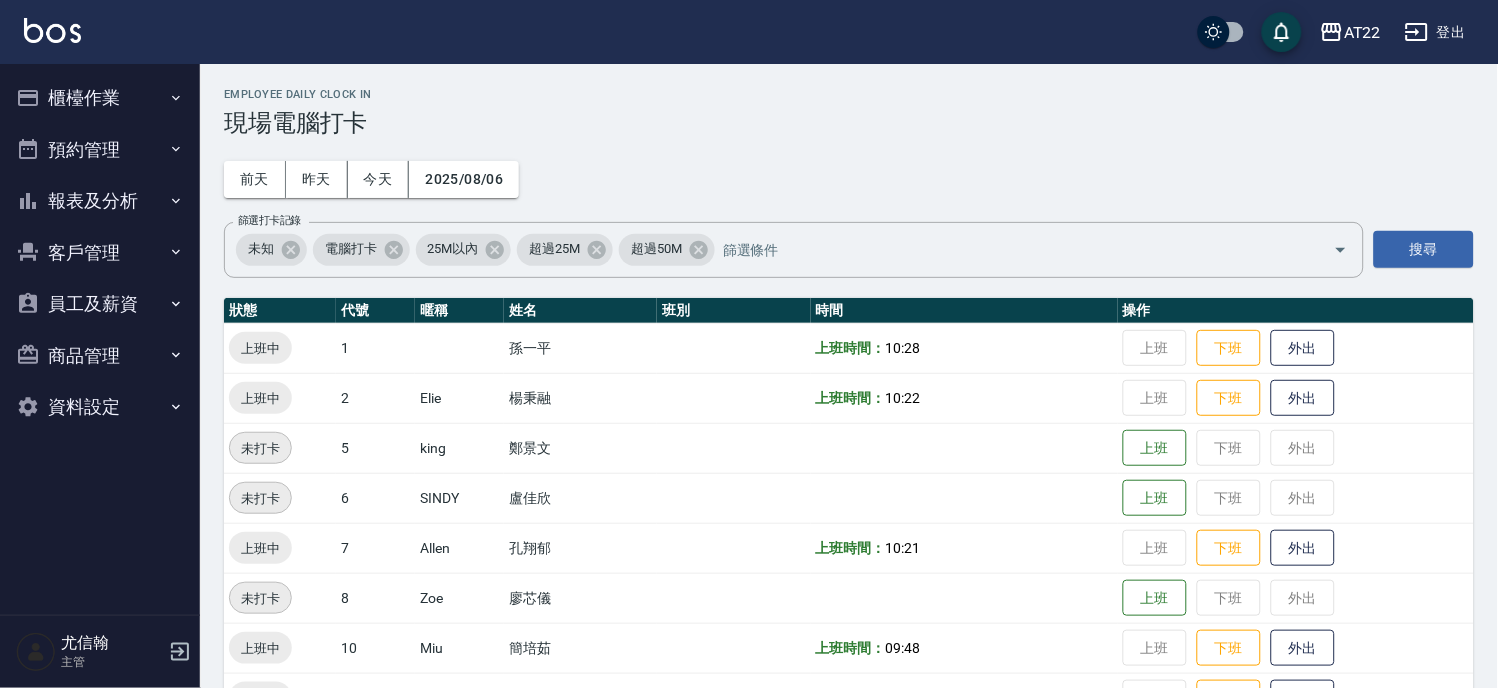 click at bounding box center (52, 30) 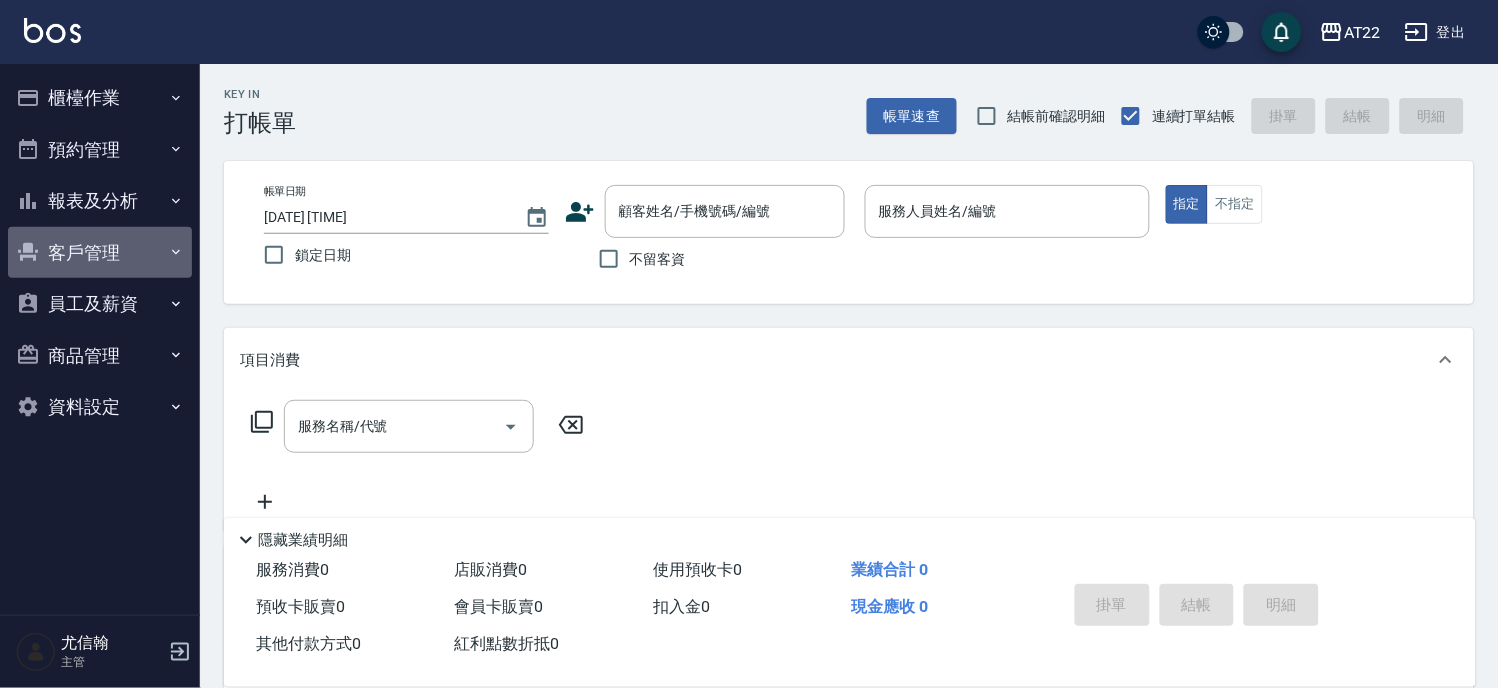 click on "客戶管理" at bounding box center [100, 253] 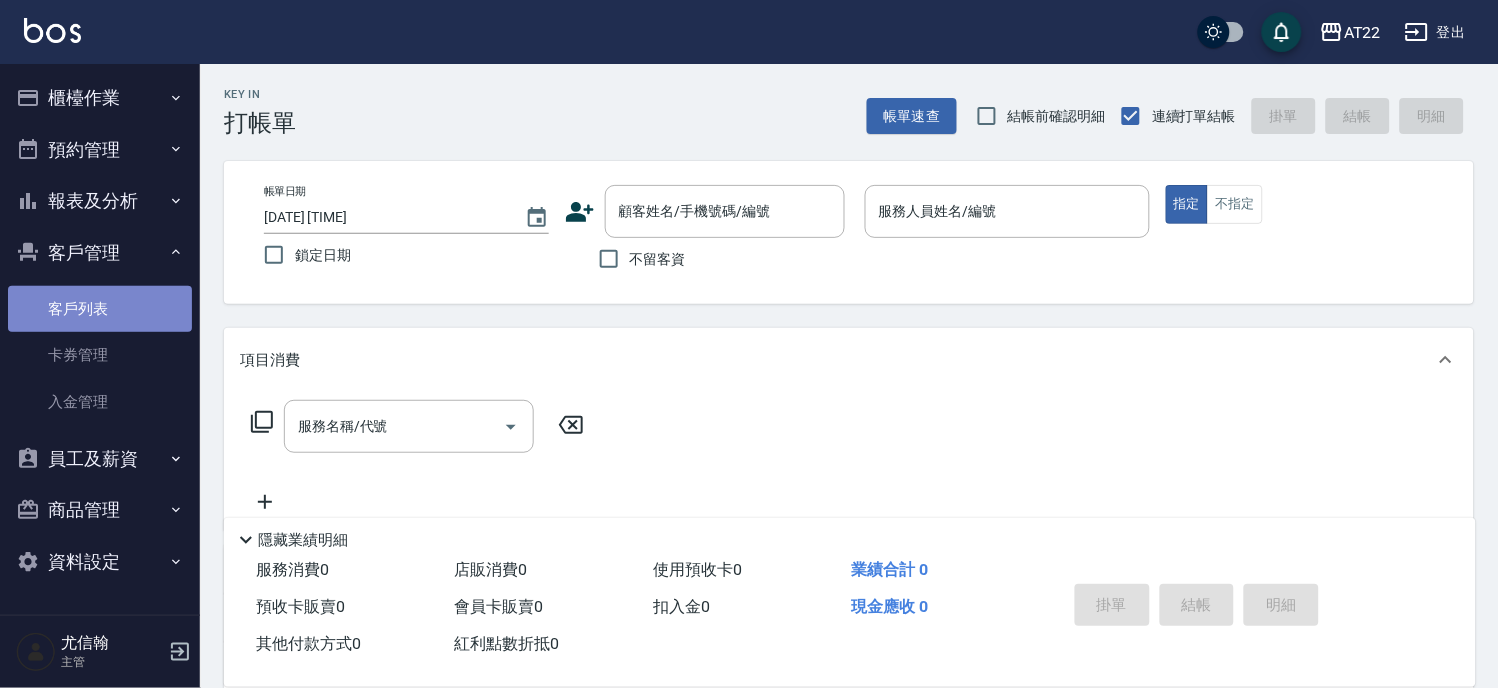 click on "客戶列表" at bounding box center (100, 309) 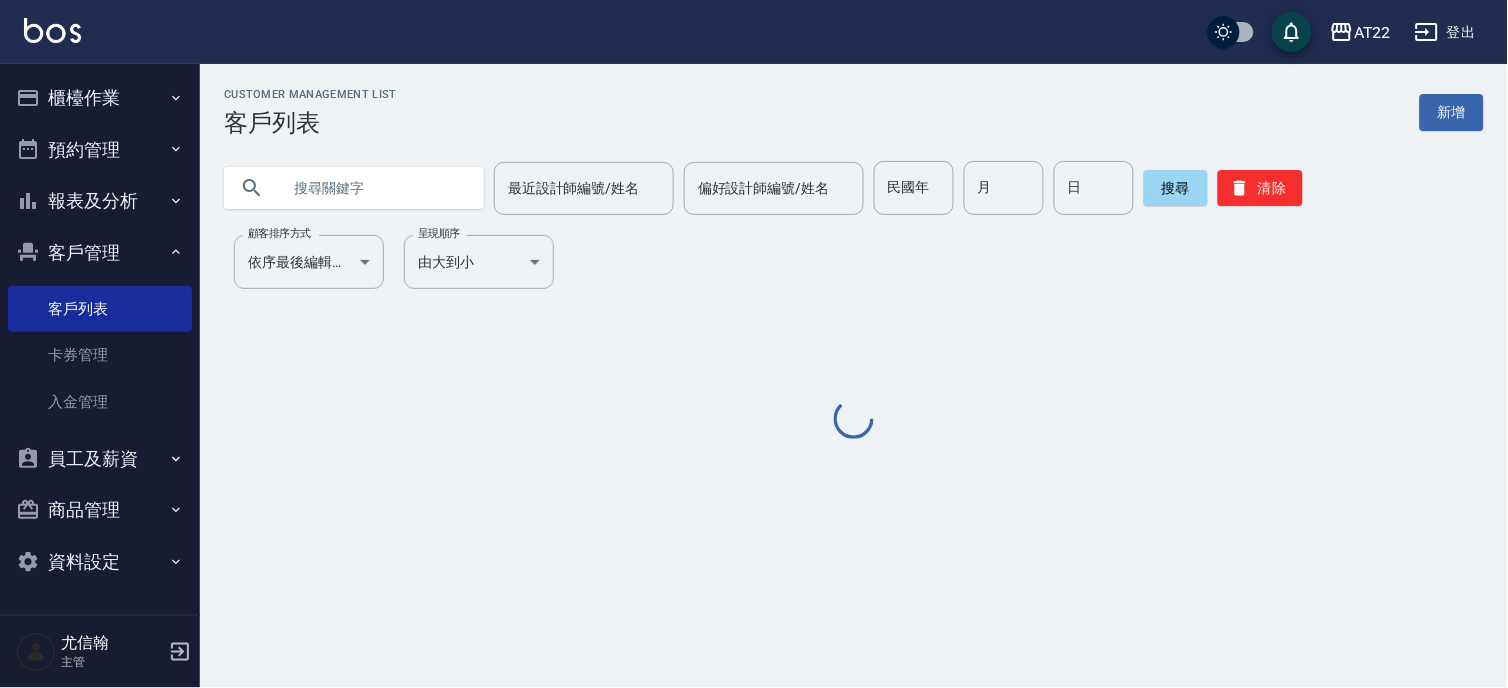 click at bounding box center (374, 188) 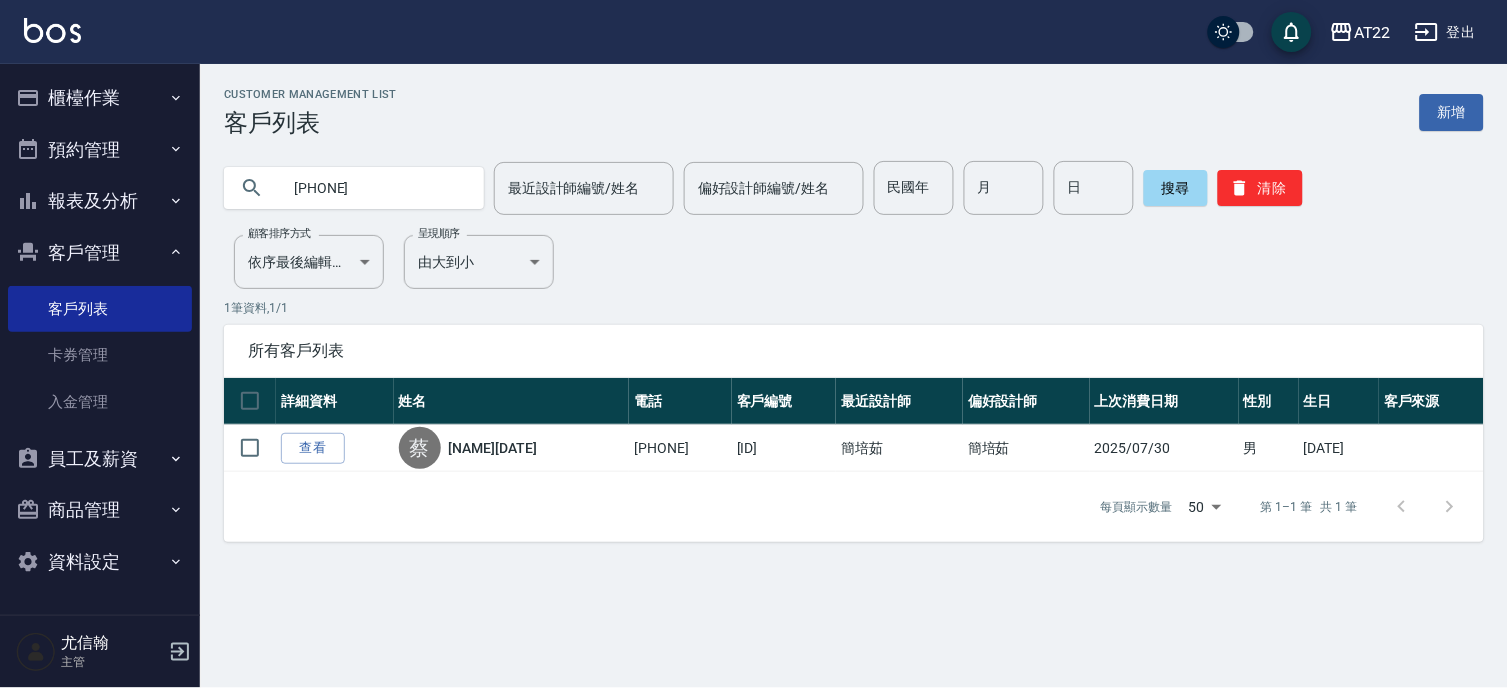 click on "[PHONE]" at bounding box center (374, 188) 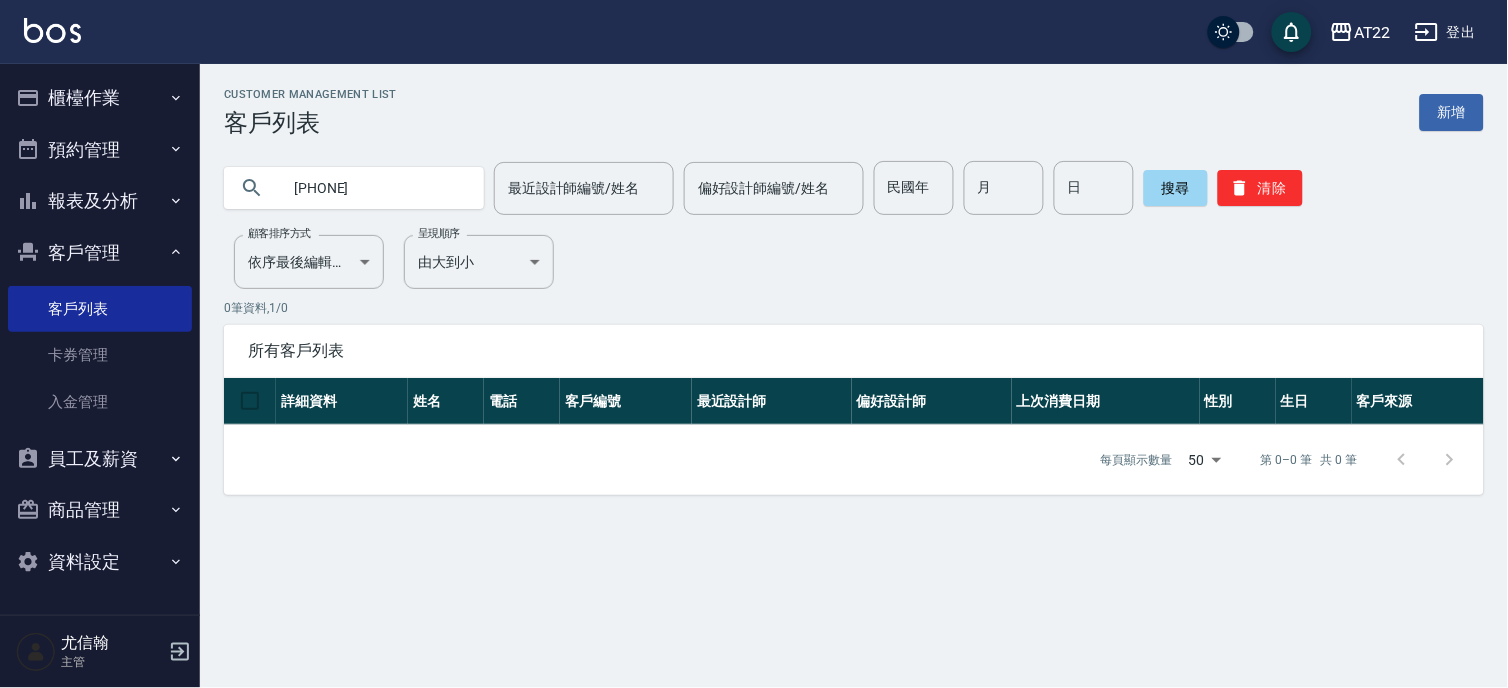 click on "[PHONE] 最近設計師編號/姓名 最近設計師編號/姓名 偏好設計師編號/姓名 偏好設計師編號/姓名 民國年 民國年 月 月 日 日 搜尋 清除" 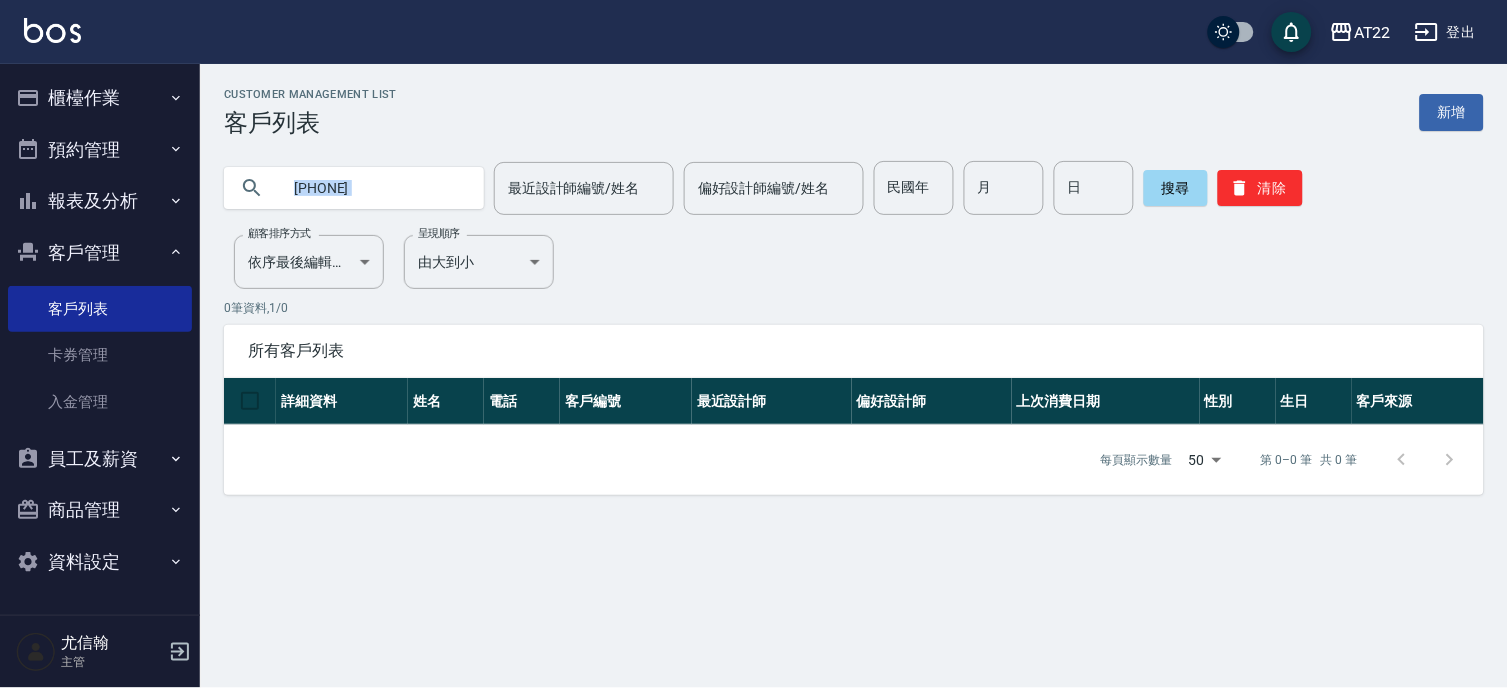 click on "[PHONE] 最近設計師編號/姓名 最近設計師編號/姓名 偏好設計師編號/姓名 偏好設計師編號/姓名 民國年 民國年 月 月 日 日 搜尋 清除" 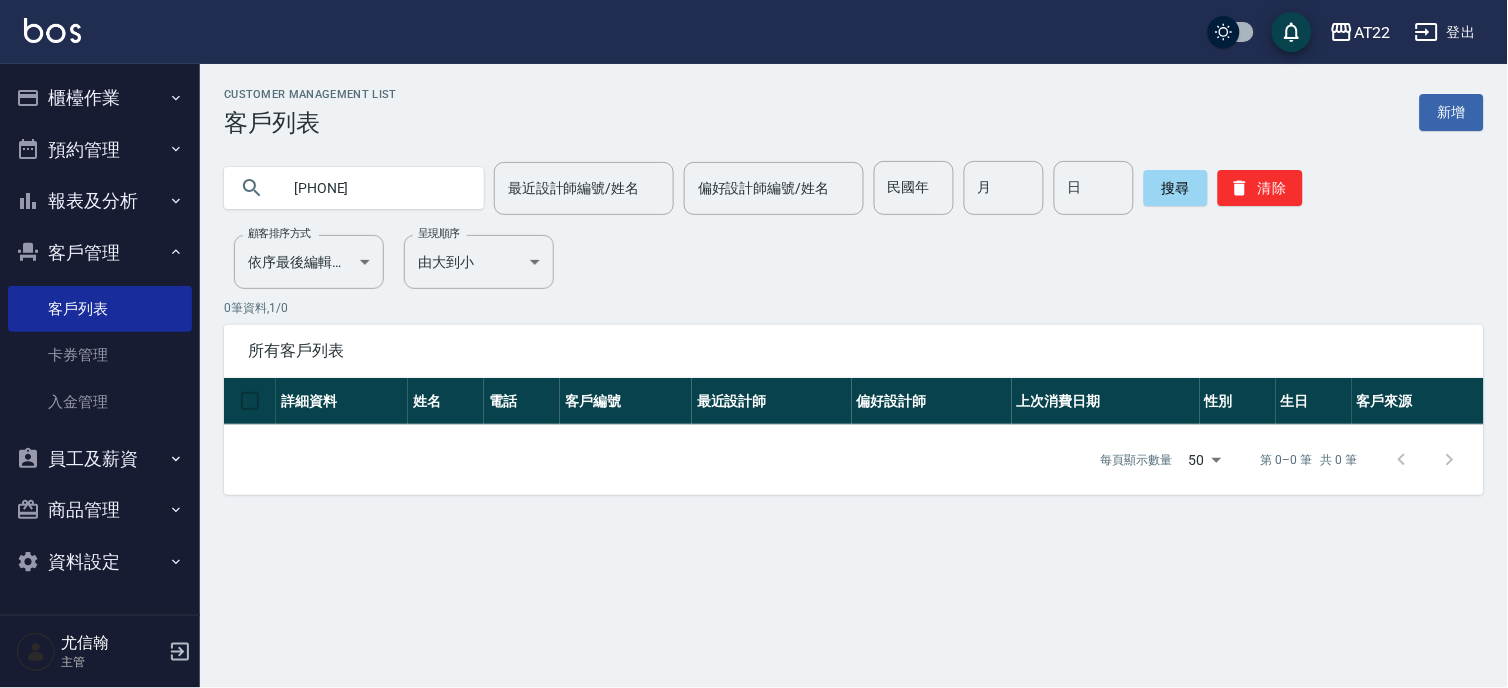 click on "[PHONE]" at bounding box center (374, 188) 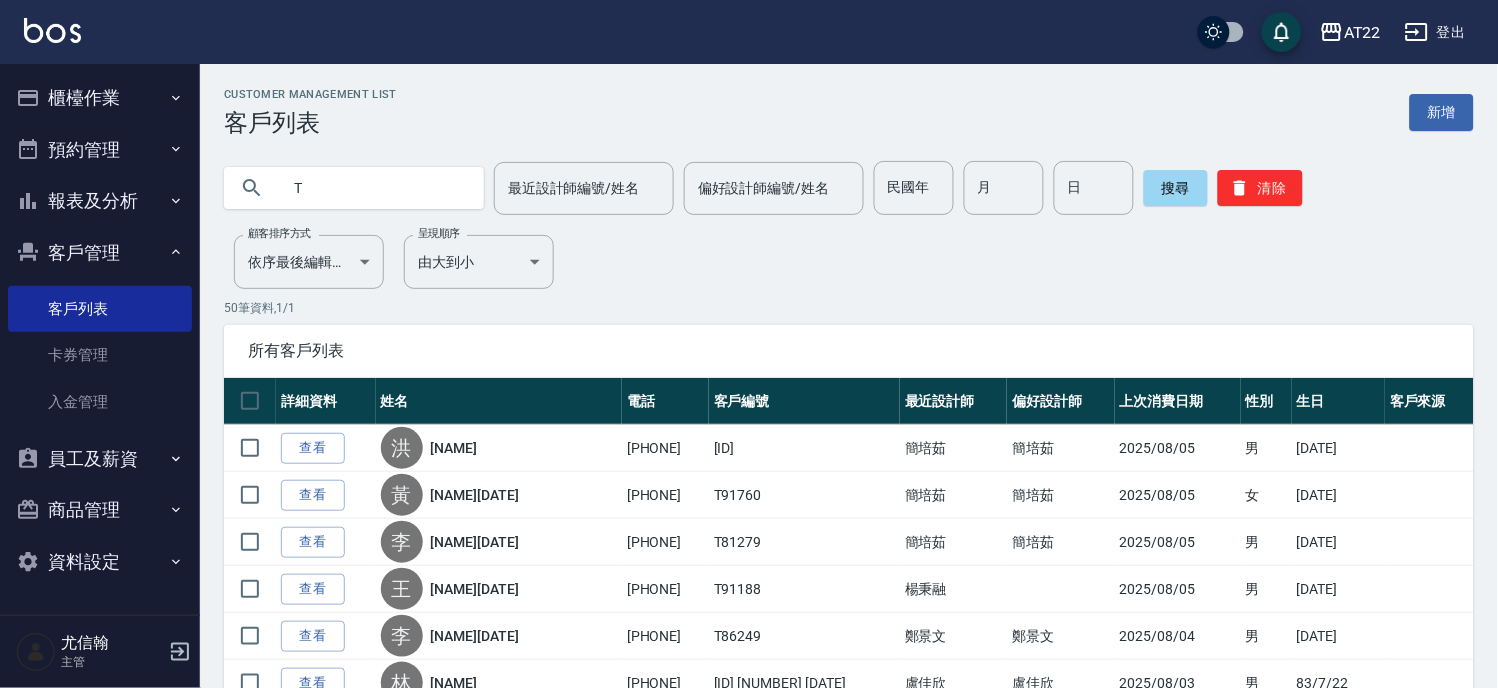 click on "T" at bounding box center [374, 188] 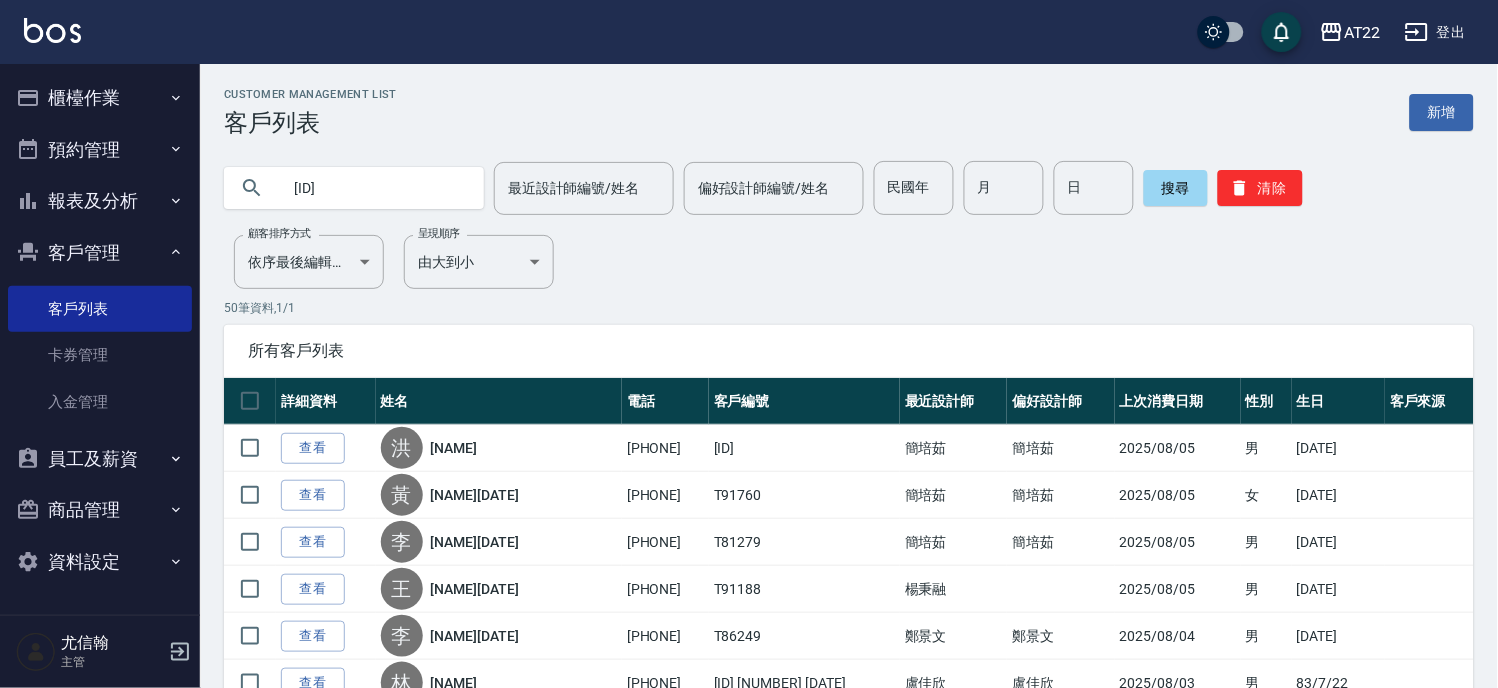 type on "[ID]" 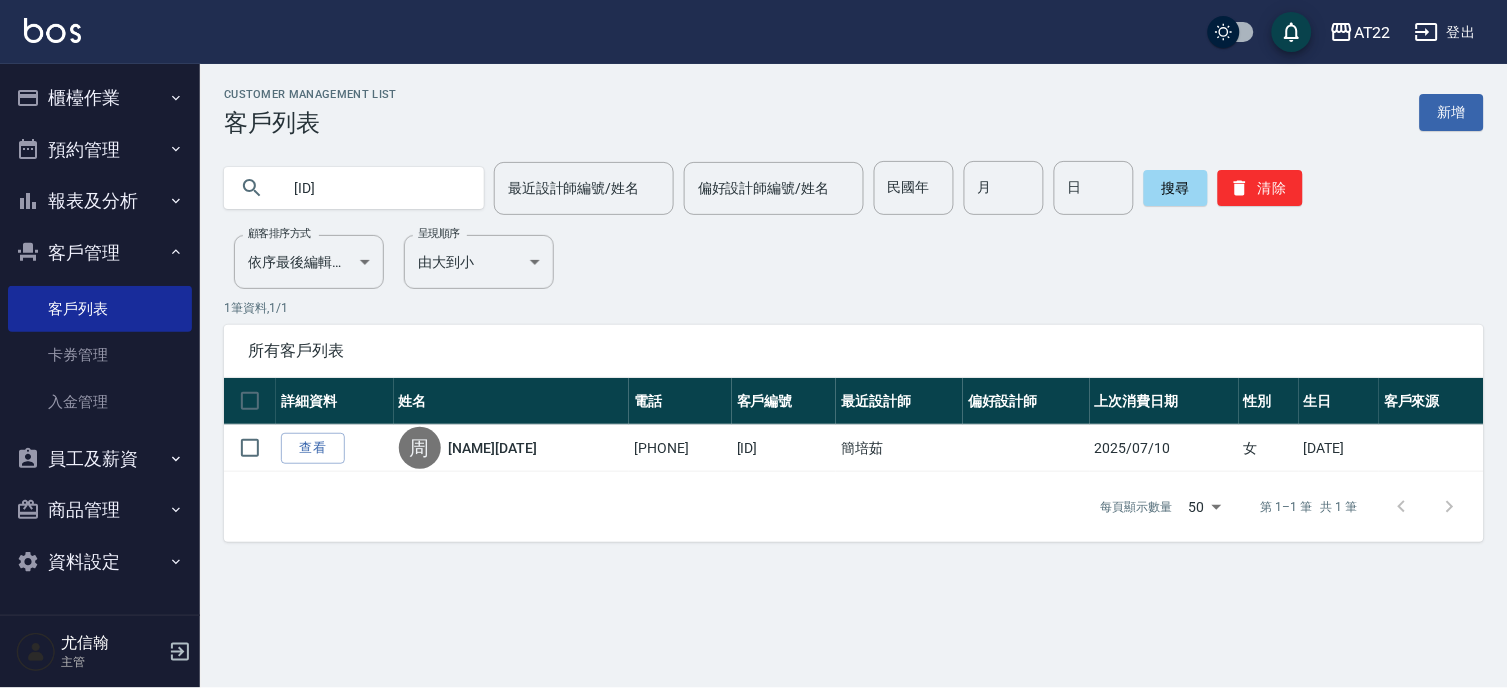 click on "客戶管理" at bounding box center [100, 253] 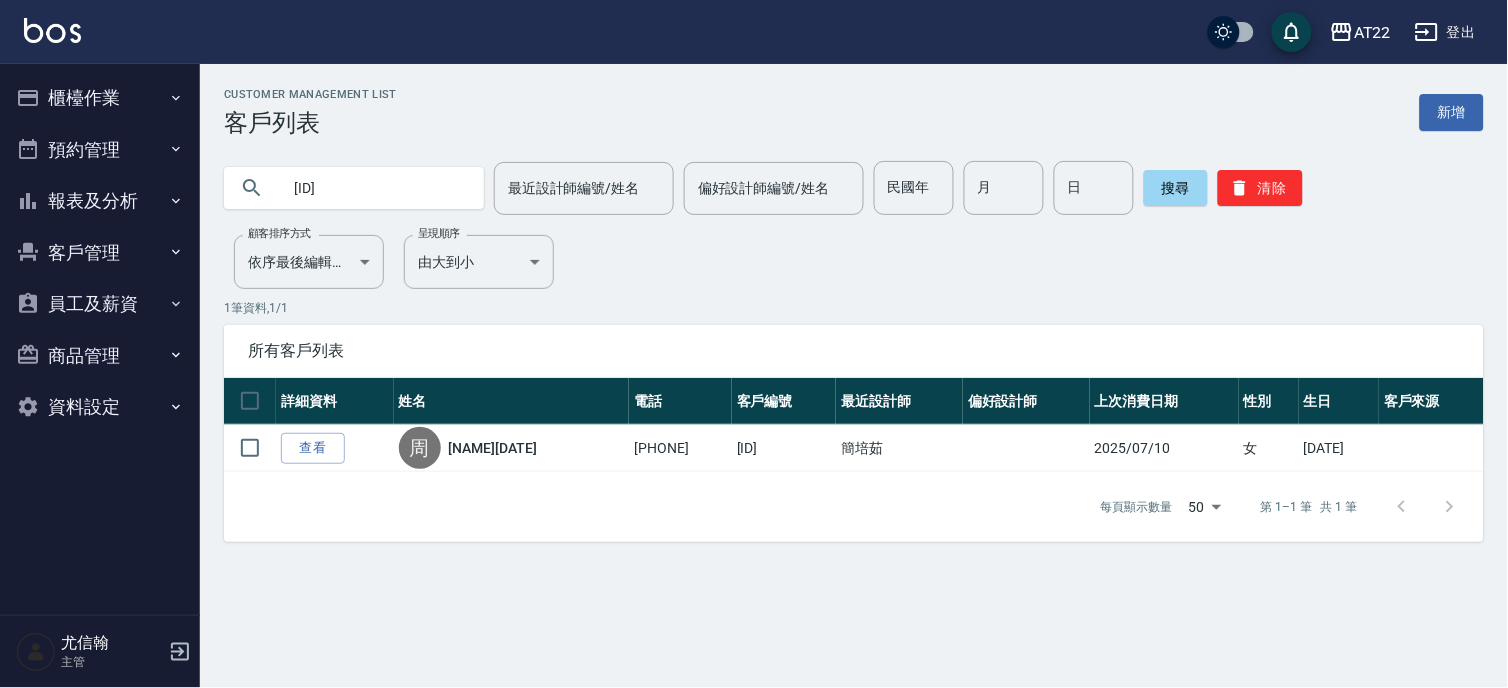 click on "櫃檯作業" at bounding box center [100, 98] 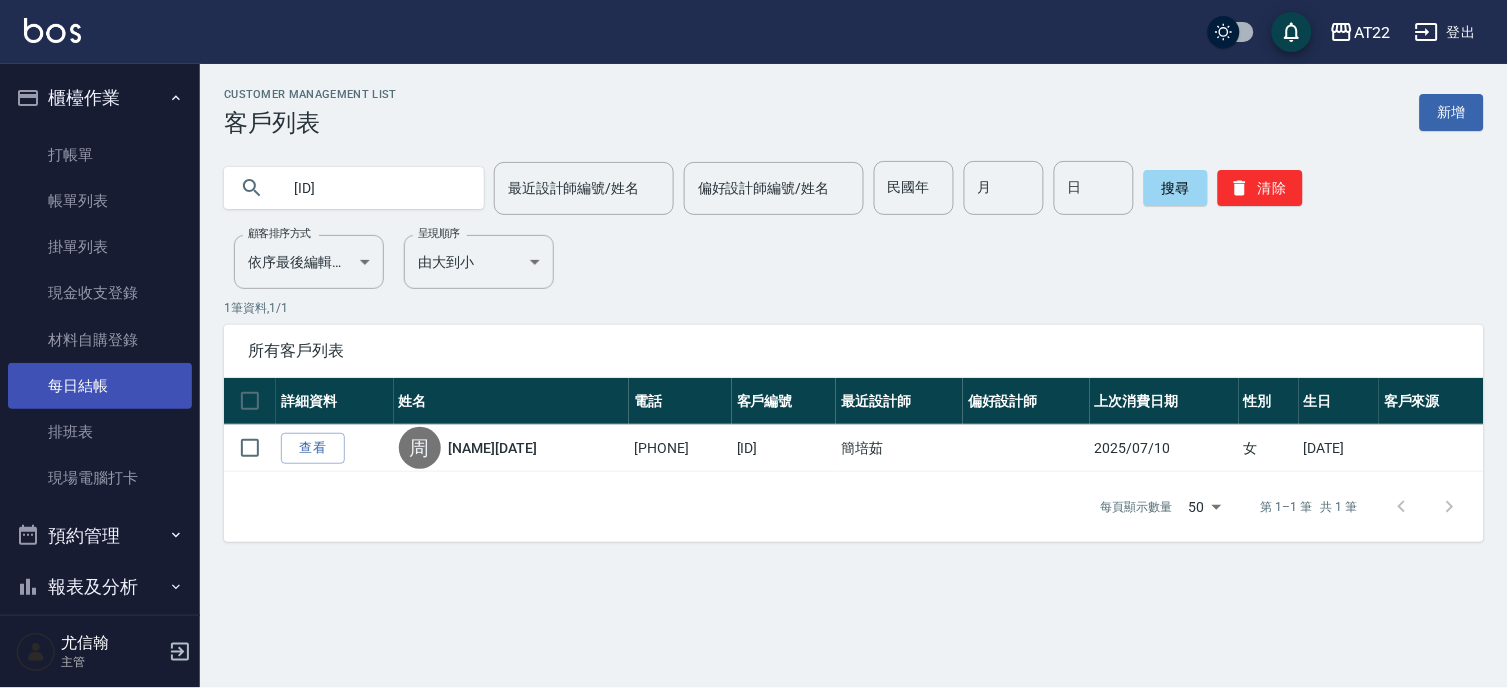 click on "每日結帳" at bounding box center [100, 386] 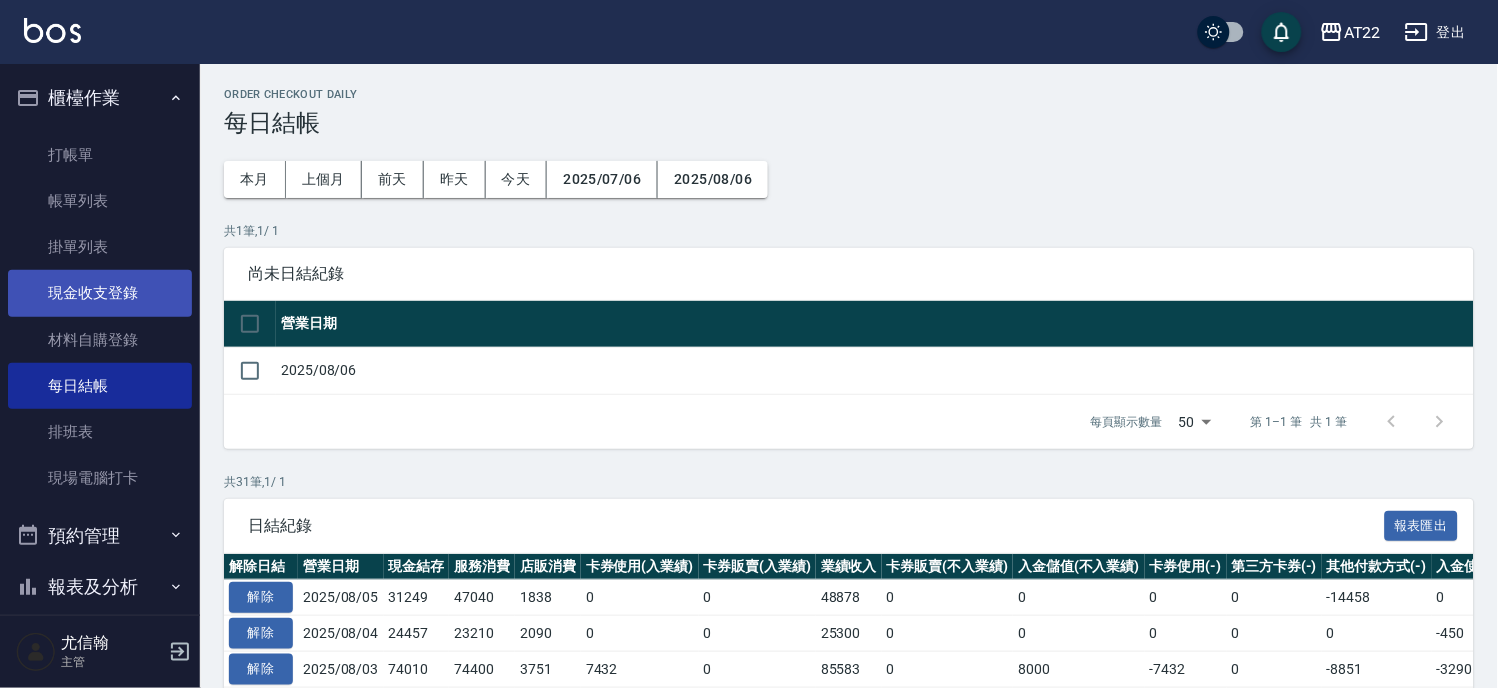 drag, startPoint x: 75, startPoint y: 487, endPoint x: 106, endPoint y: 312, distance: 177.7245 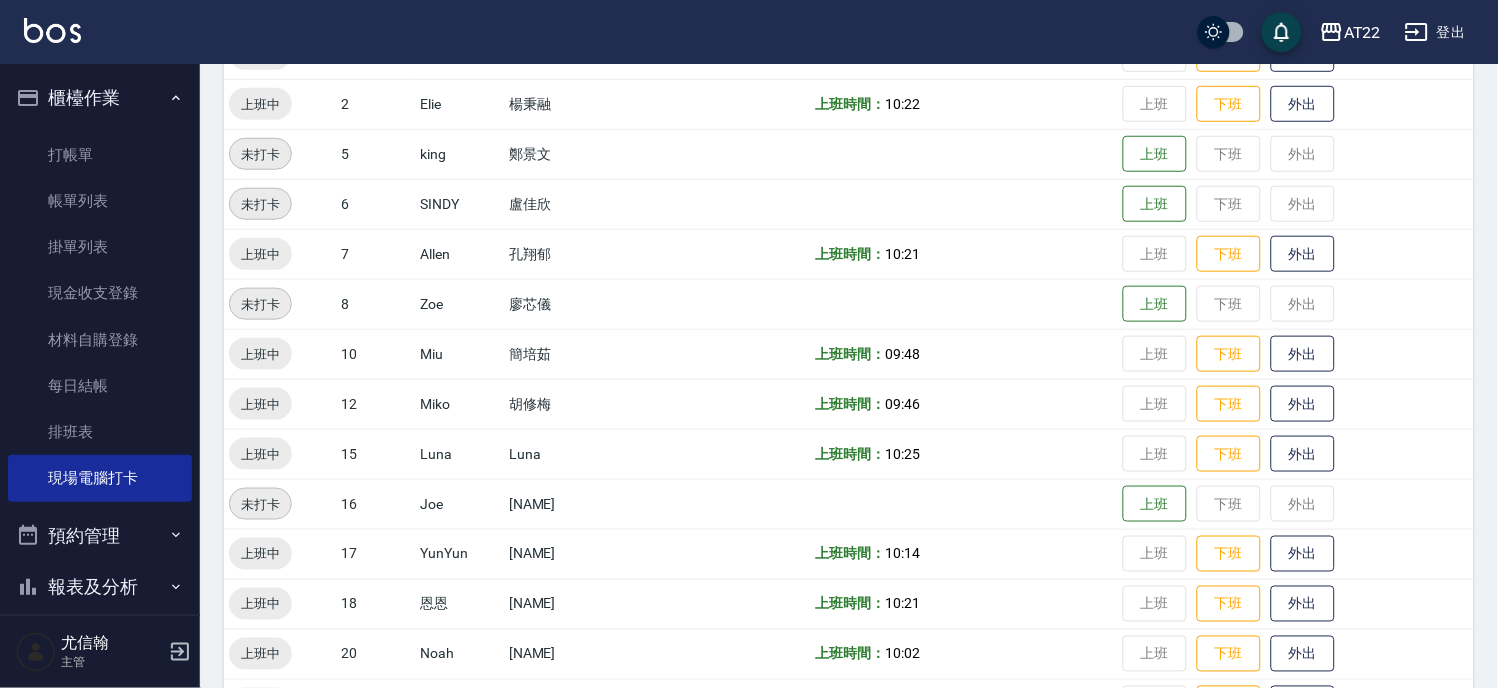 scroll, scrollTop: 333, scrollLeft: 0, axis: vertical 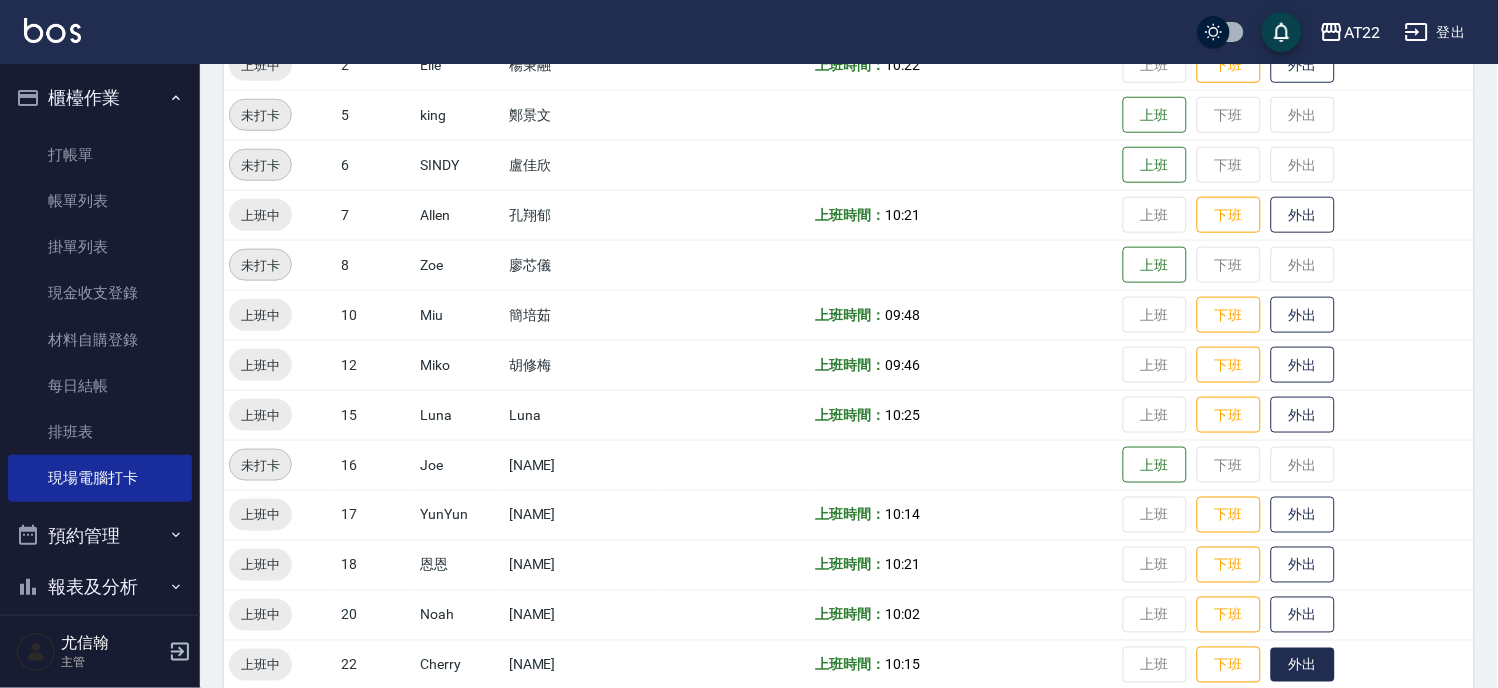 click on "外出" at bounding box center (1303, 665) 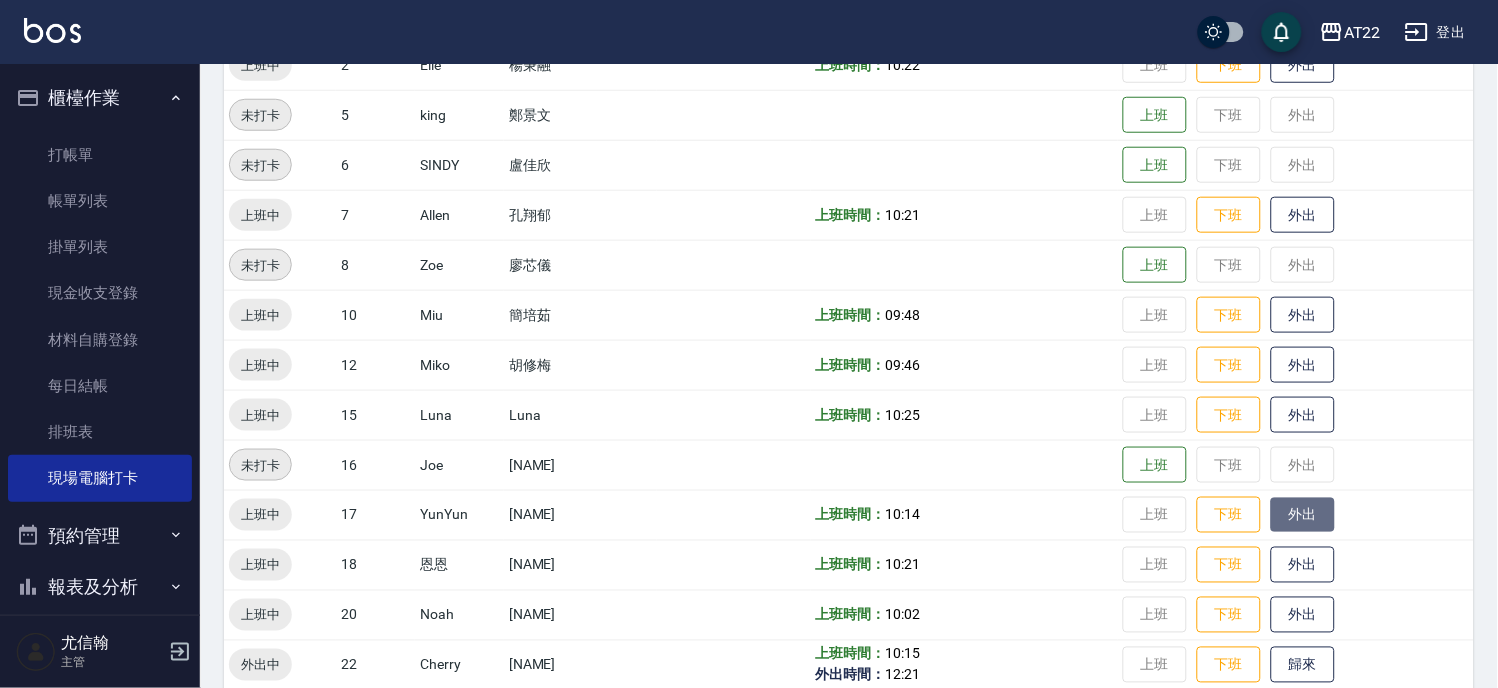 click on "外出" at bounding box center (1303, 515) 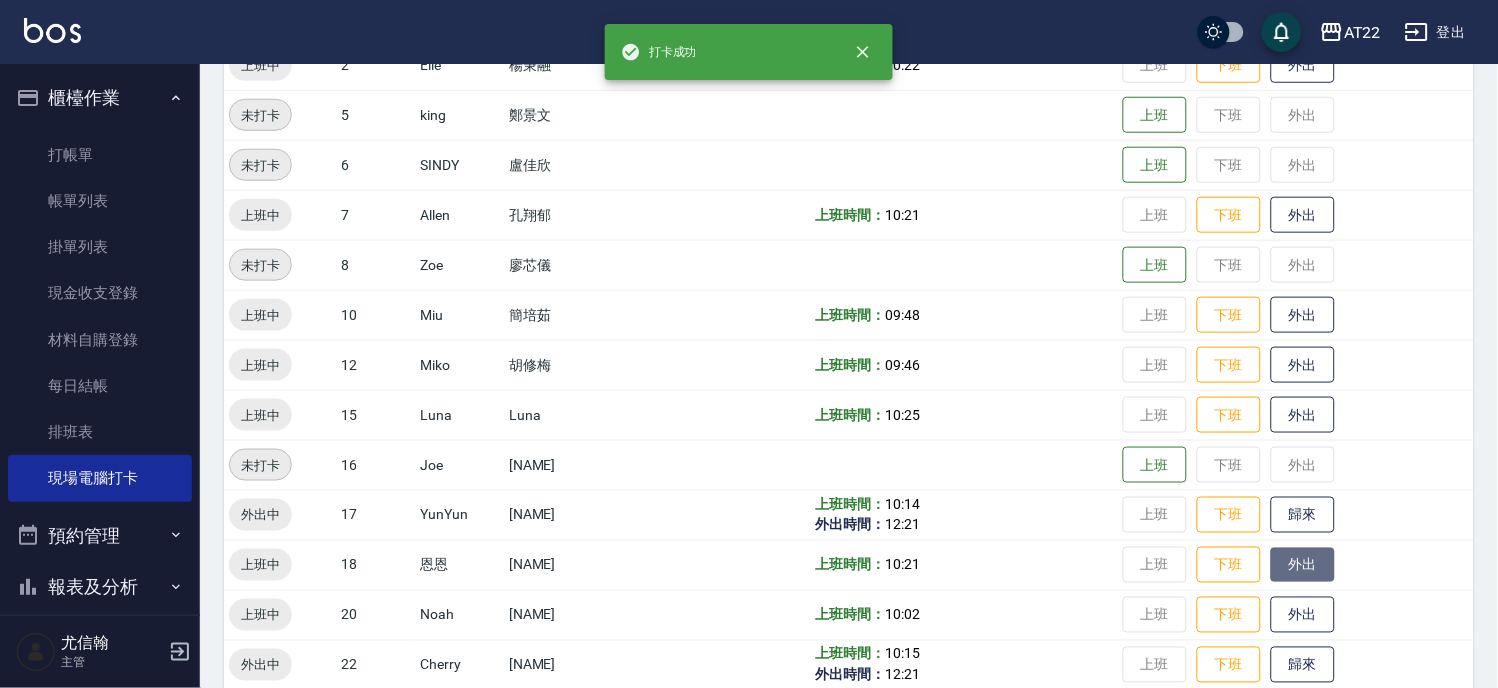 click on "外出" at bounding box center [1303, 565] 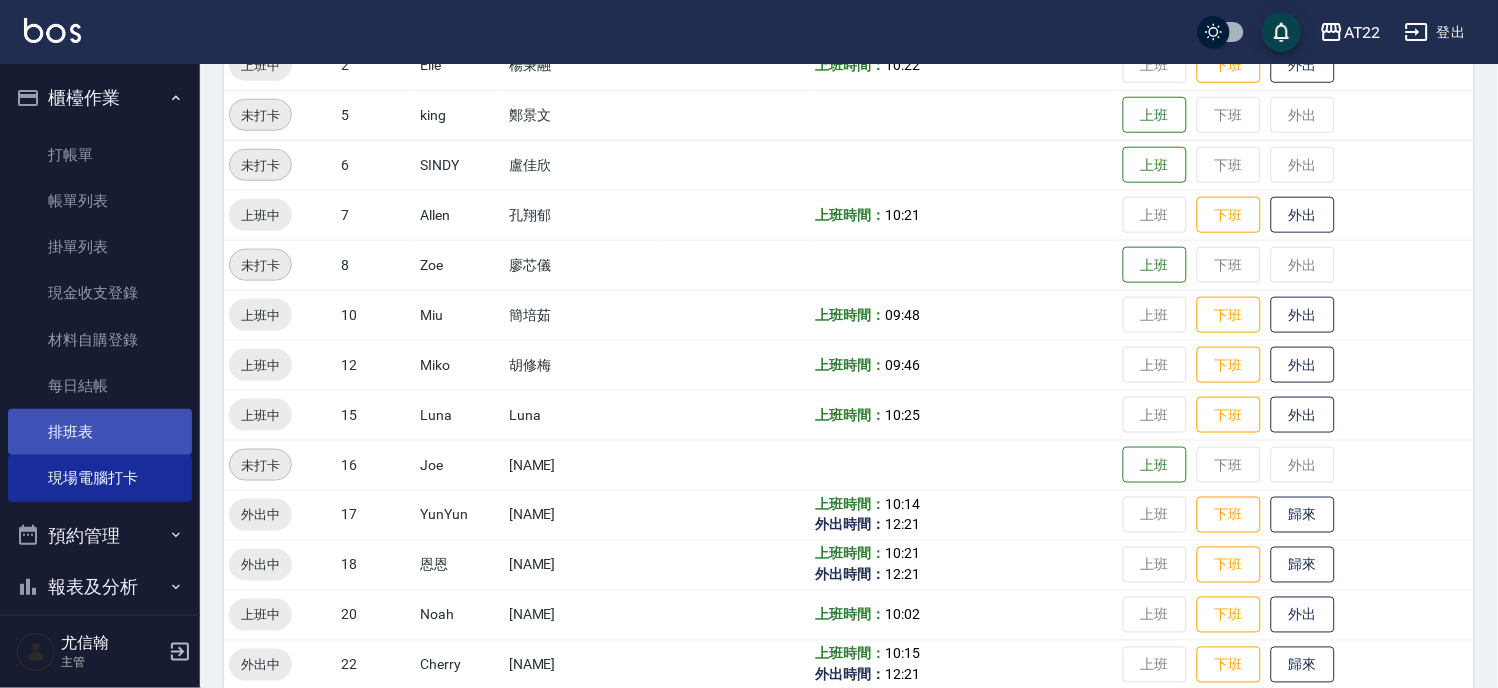 click on "排班表" at bounding box center (100, 432) 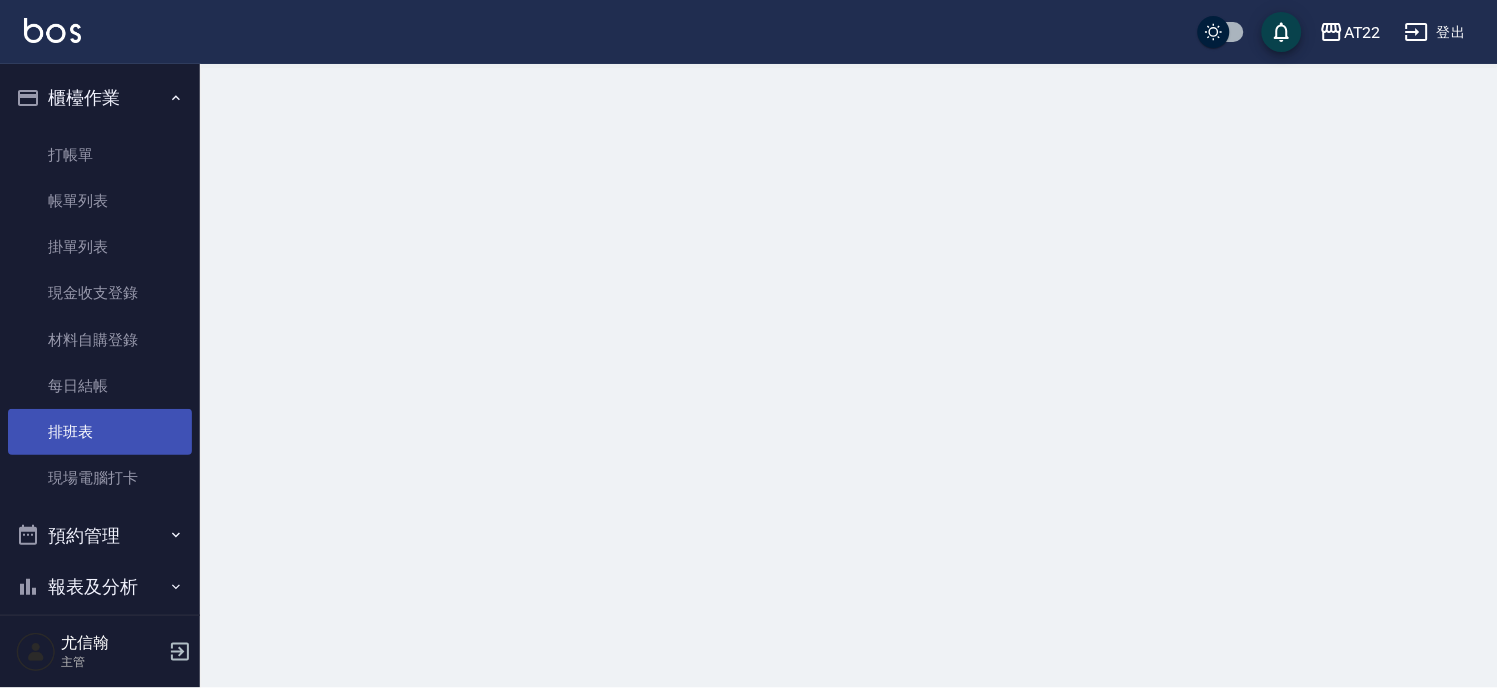 scroll, scrollTop: 0, scrollLeft: 0, axis: both 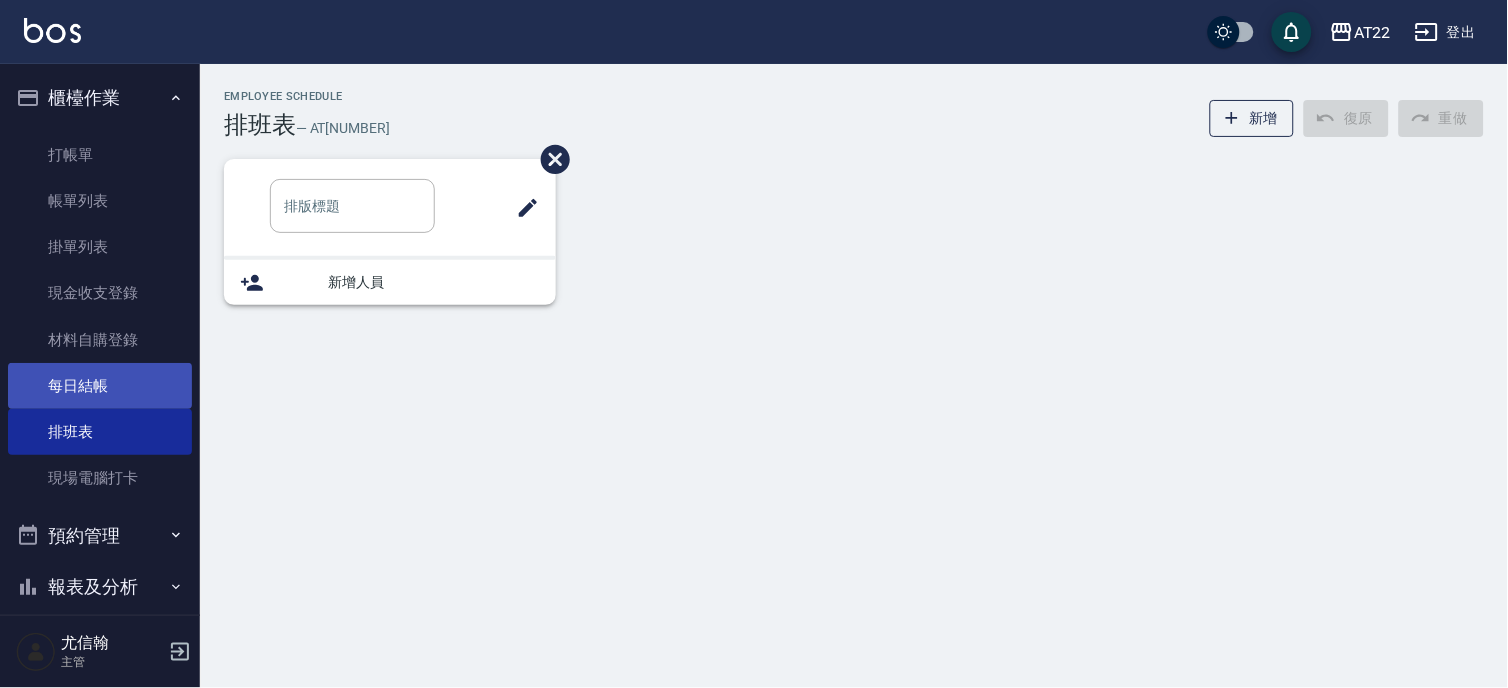 click on "每日結帳" at bounding box center [100, 386] 